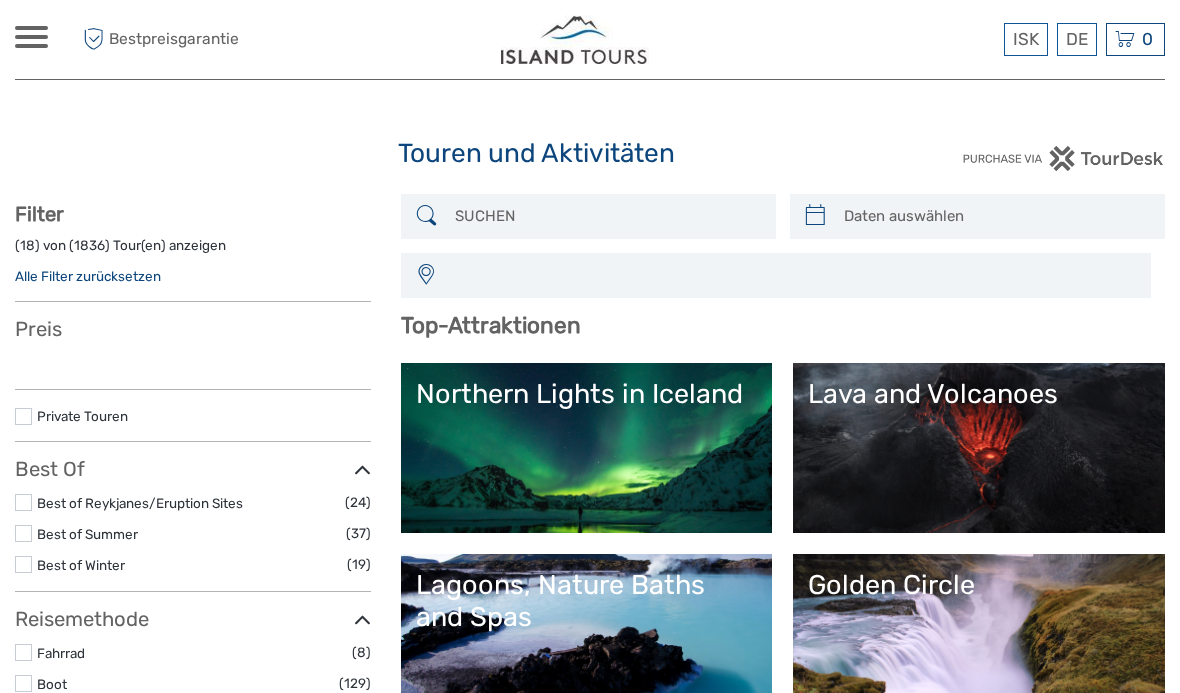 select 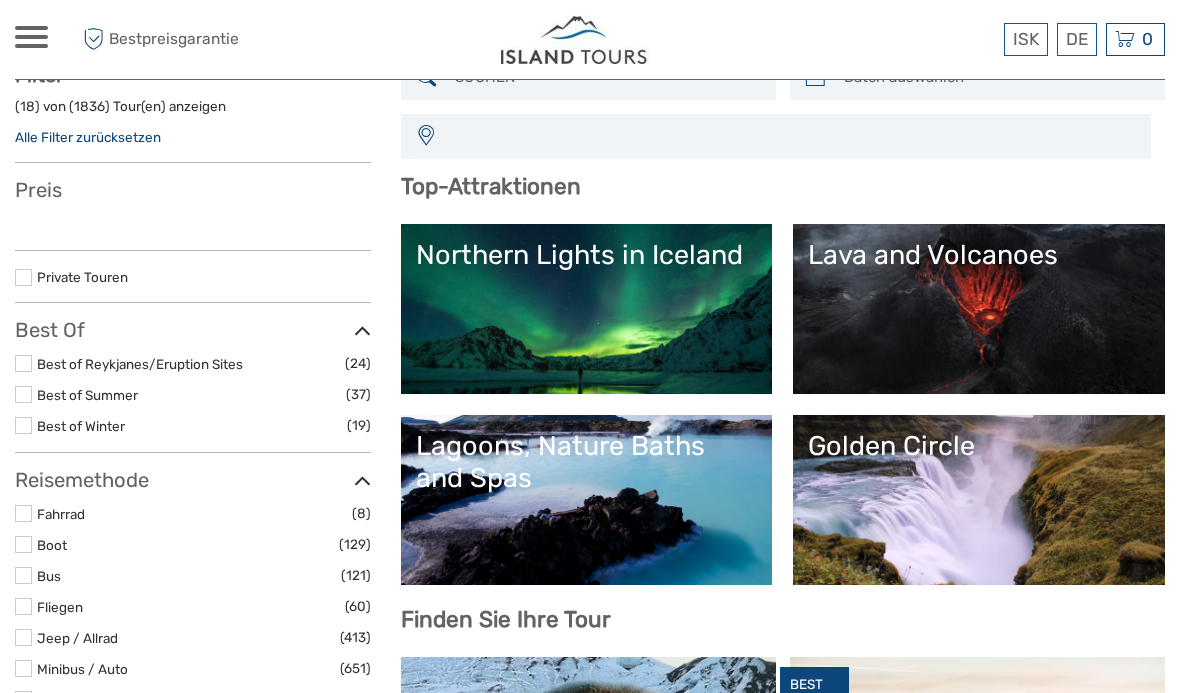 scroll, scrollTop: 254, scrollLeft: 0, axis: vertical 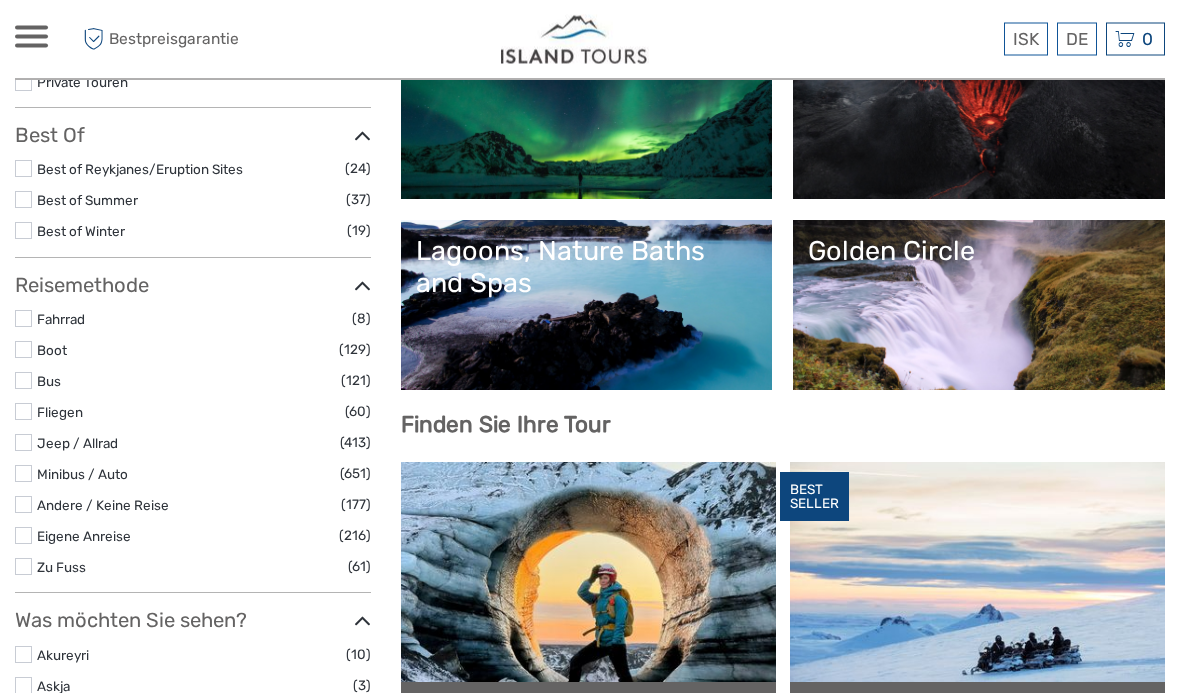 select 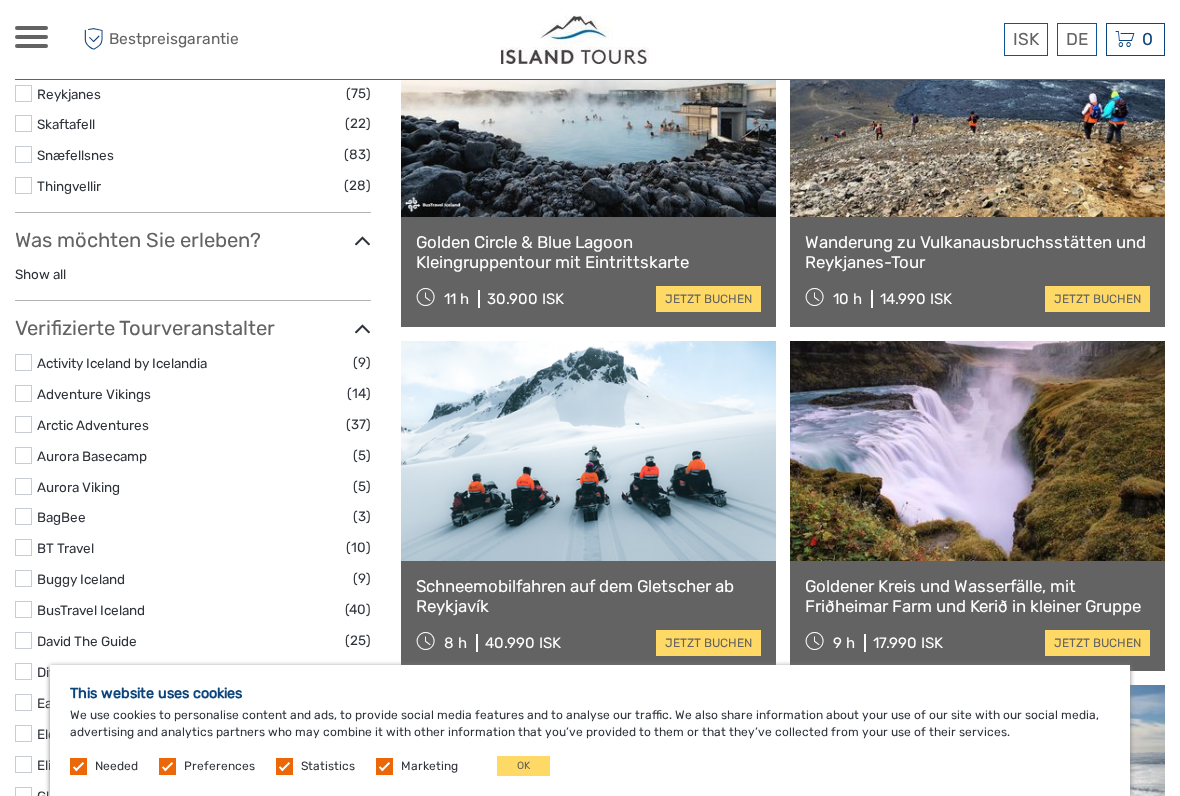 scroll, scrollTop: 1146, scrollLeft: 0, axis: vertical 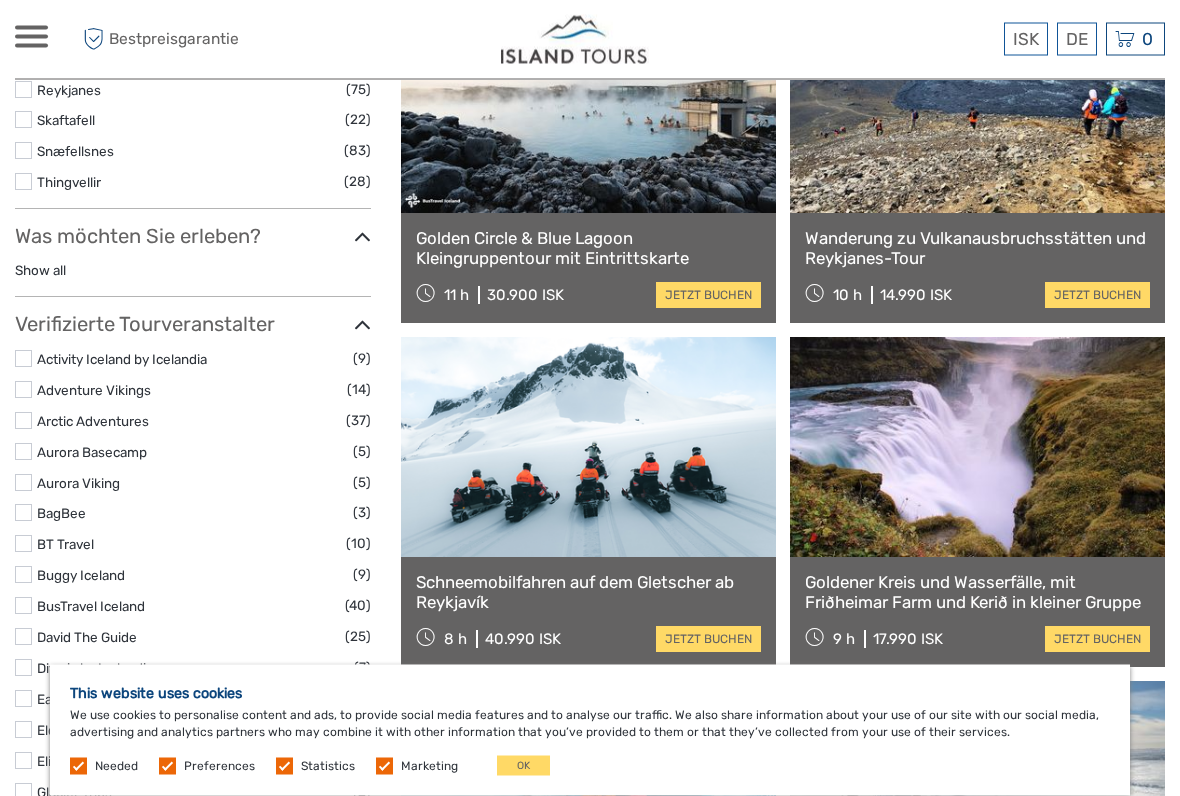 click at bounding box center (977, 448) 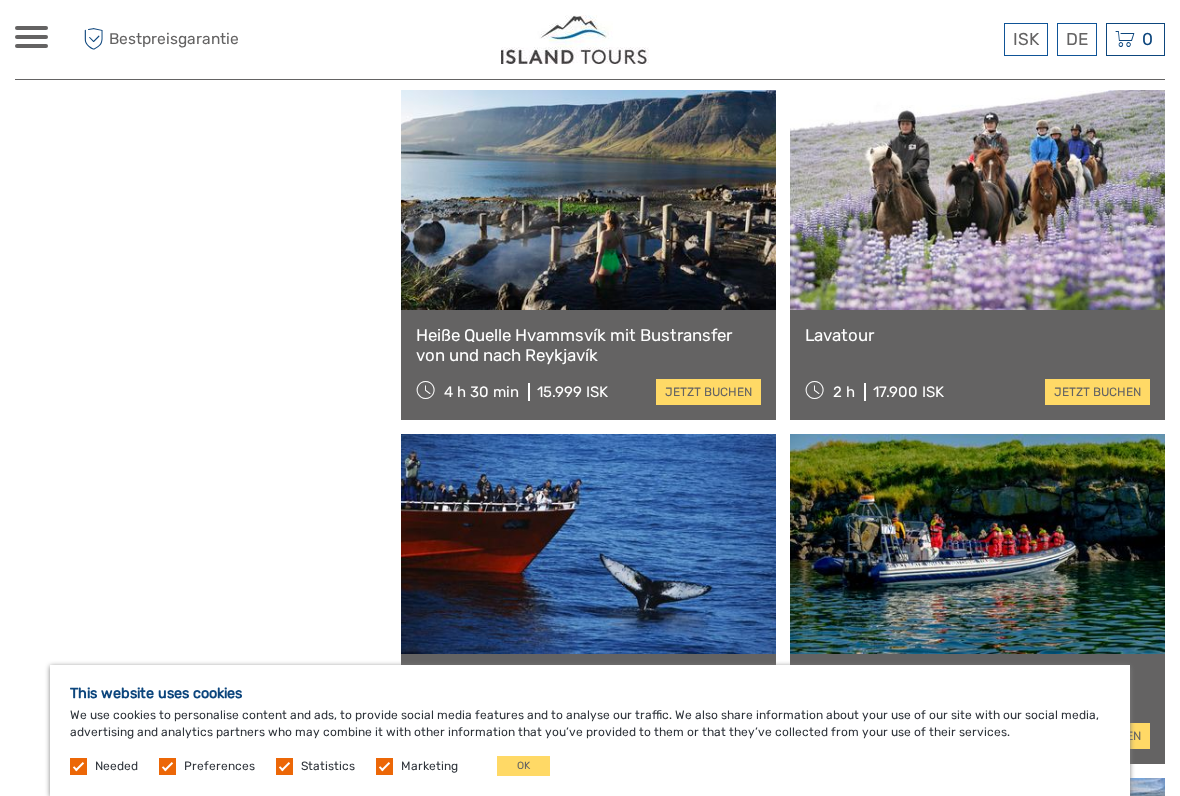 scroll, scrollTop: 2770, scrollLeft: 0, axis: vertical 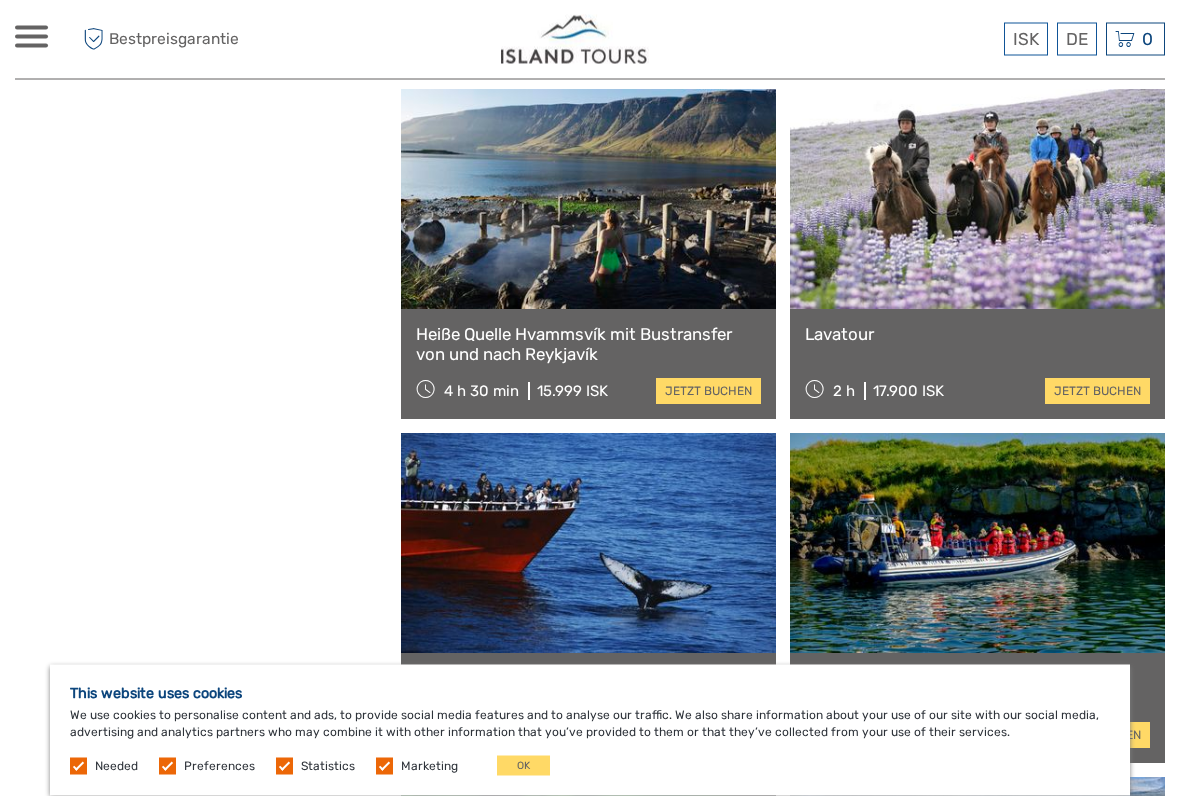 click at bounding box center (588, 200) 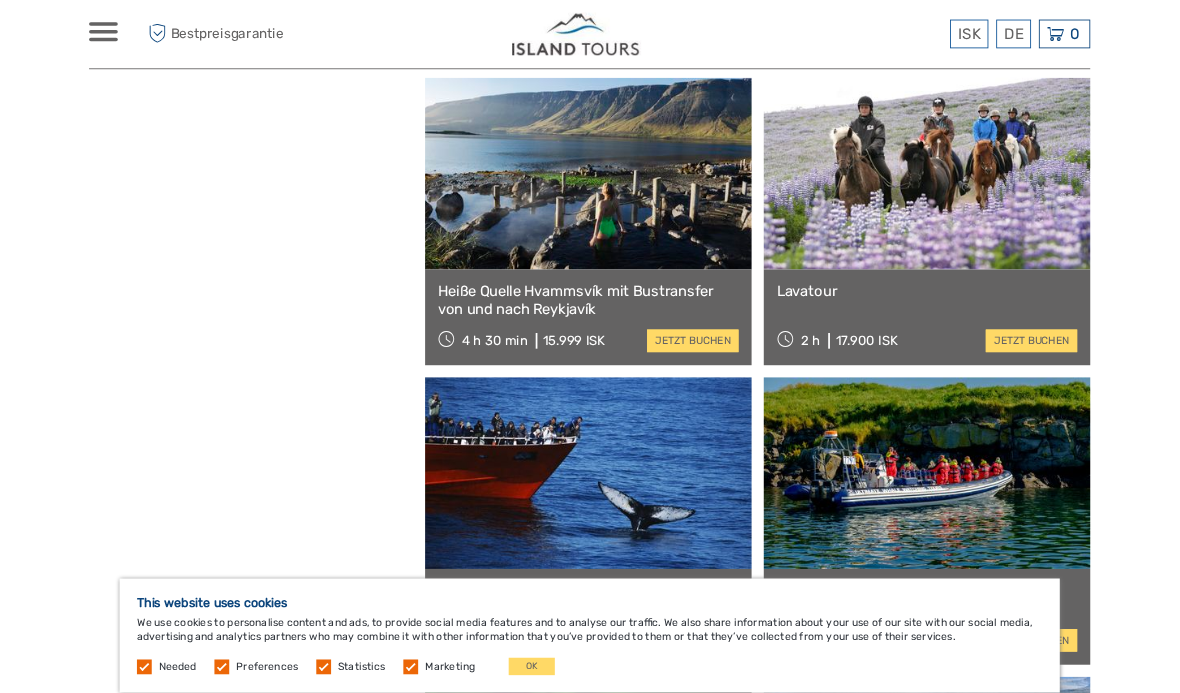 scroll, scrollTop: 0, scrollLeft: 0, axis: both 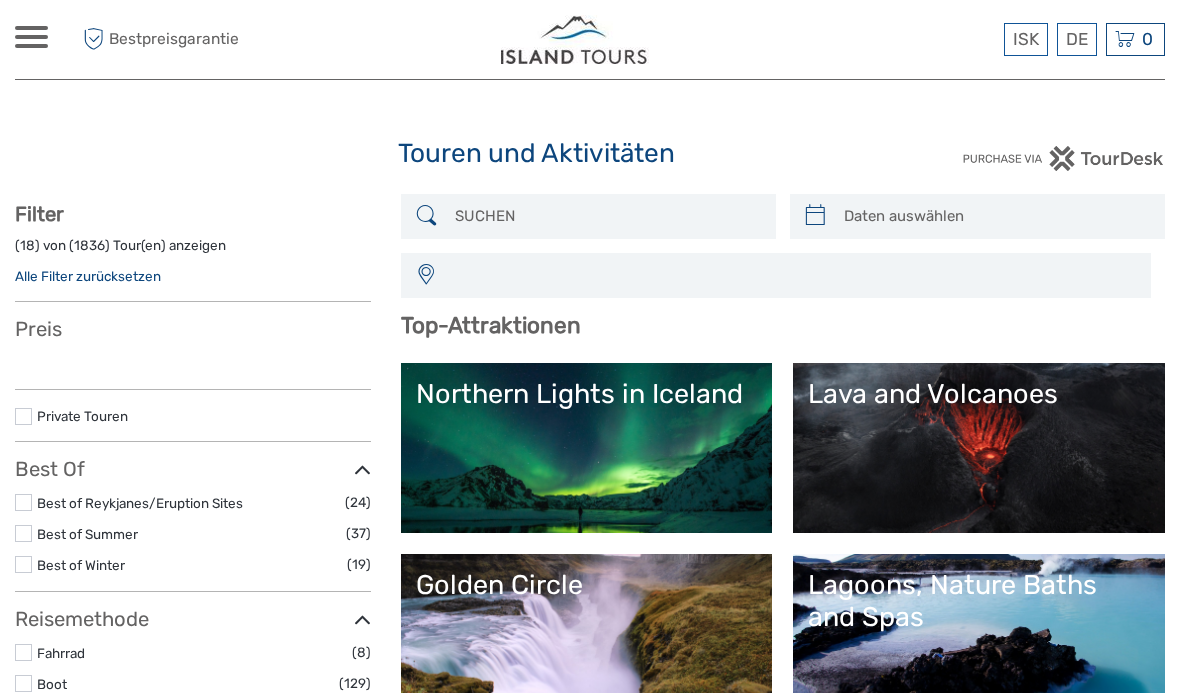 select 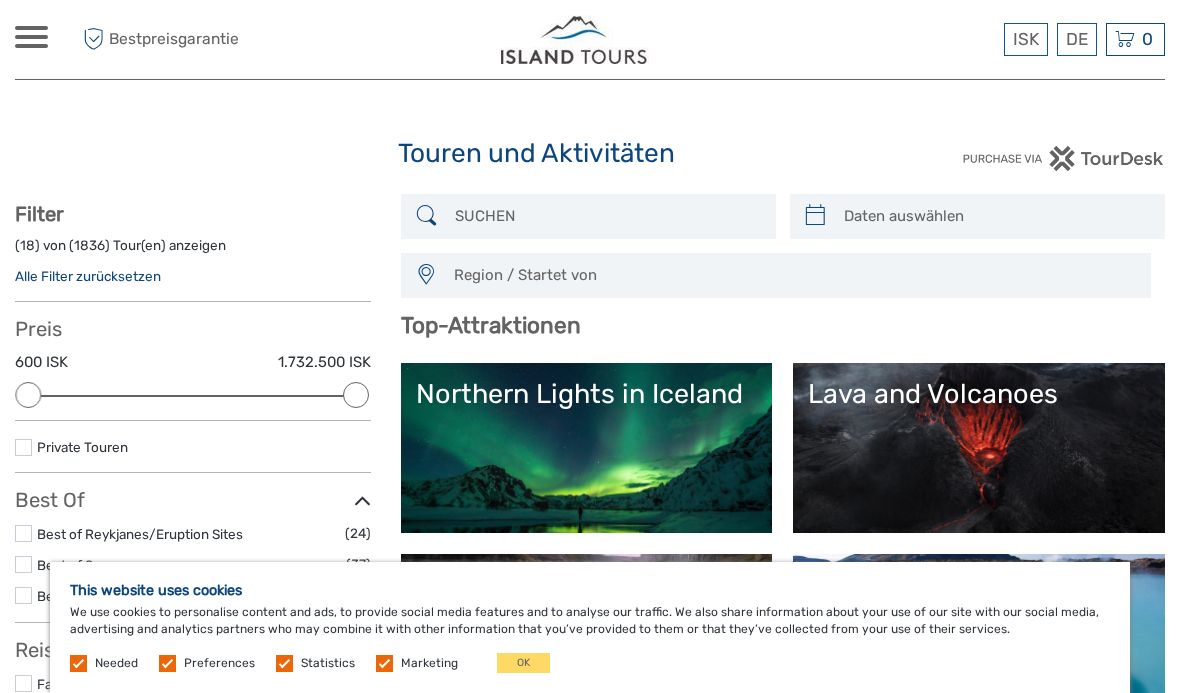 scroll, scrollTop: 0, scrollLeft: 0, axis: both 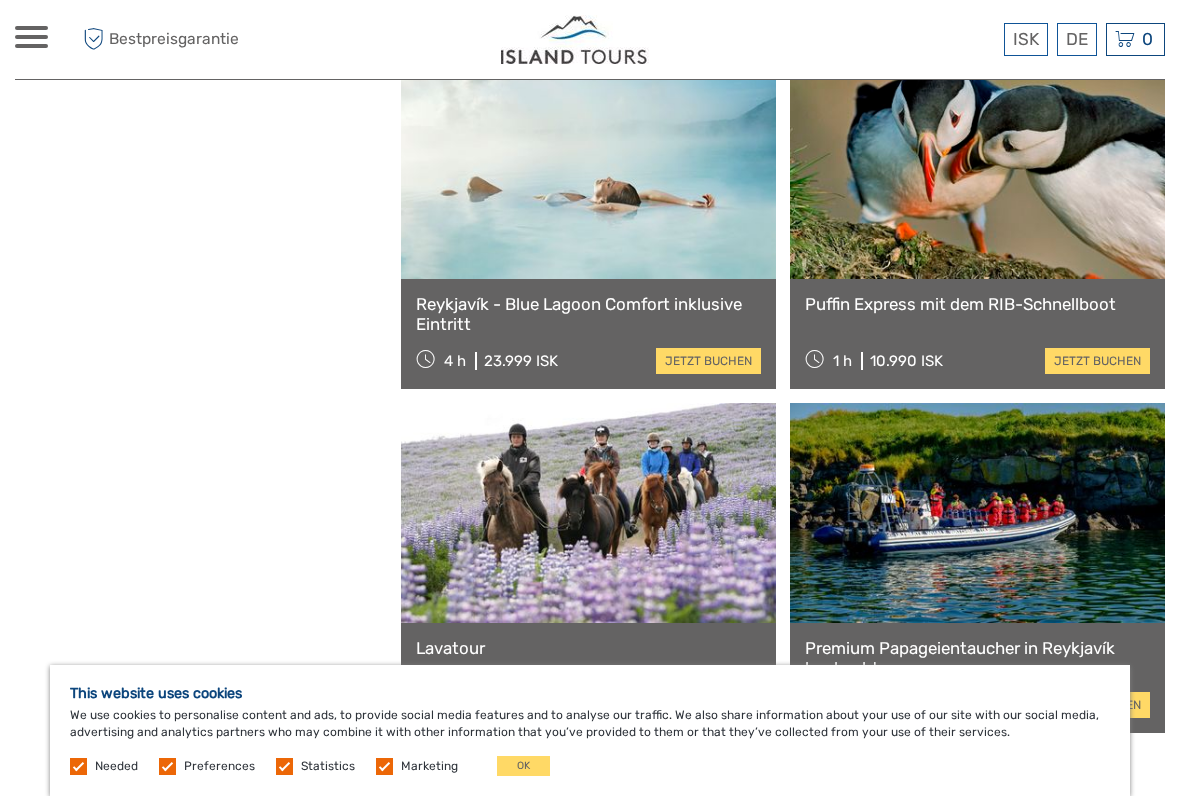 click at bounding box center [977, 513] 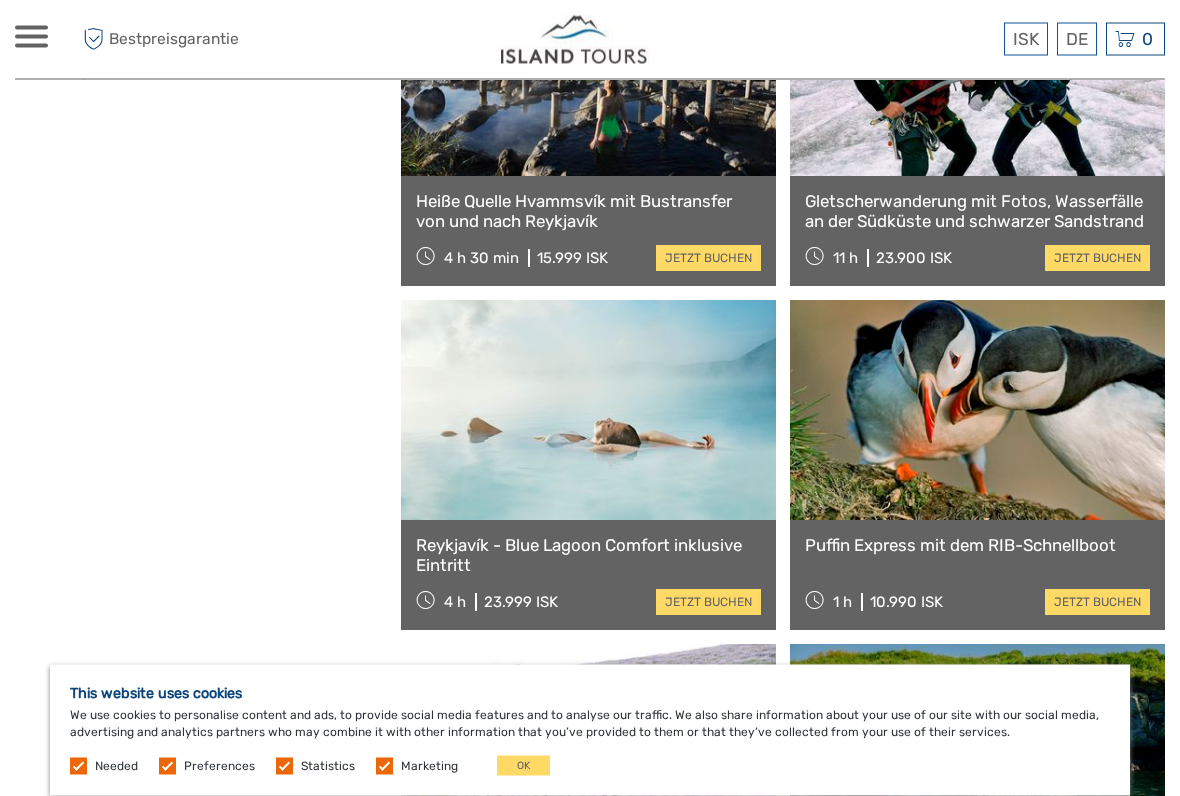 scroll, scrollTop: 2904, scrollLeft: 0, axis: vertical 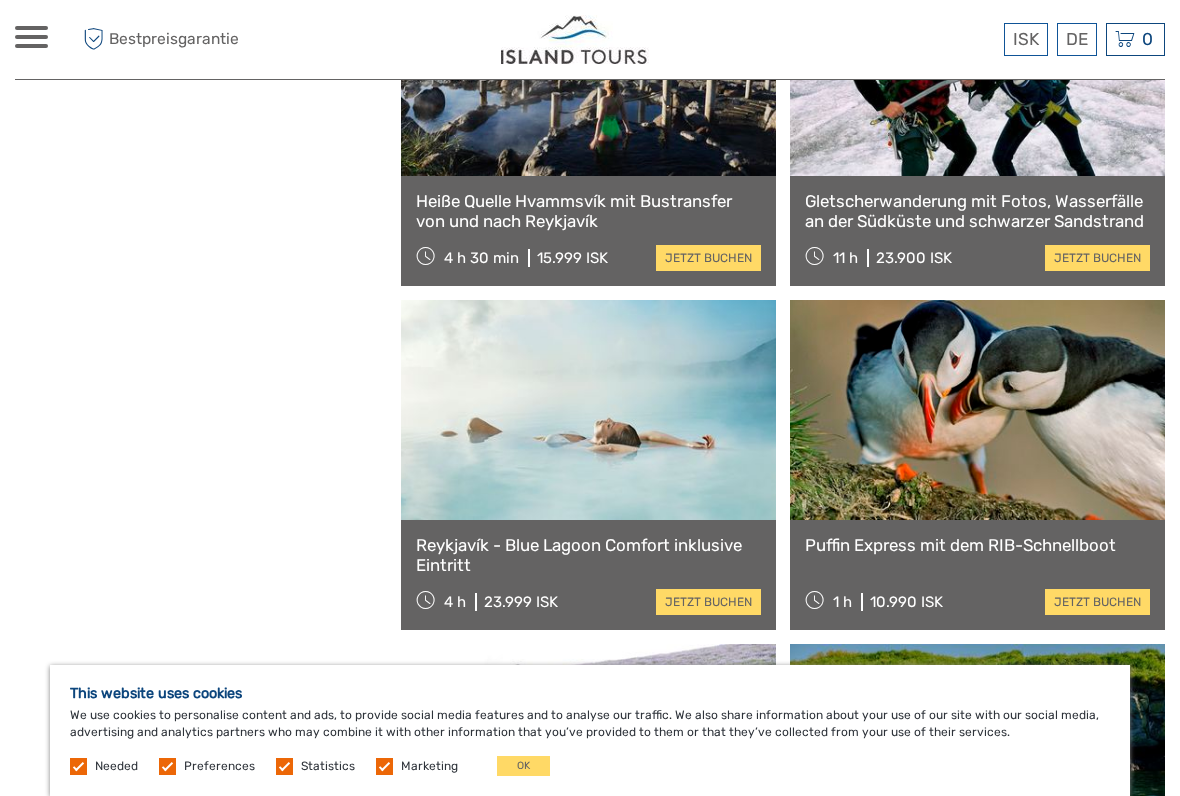 click at bounding box center [977, 410] 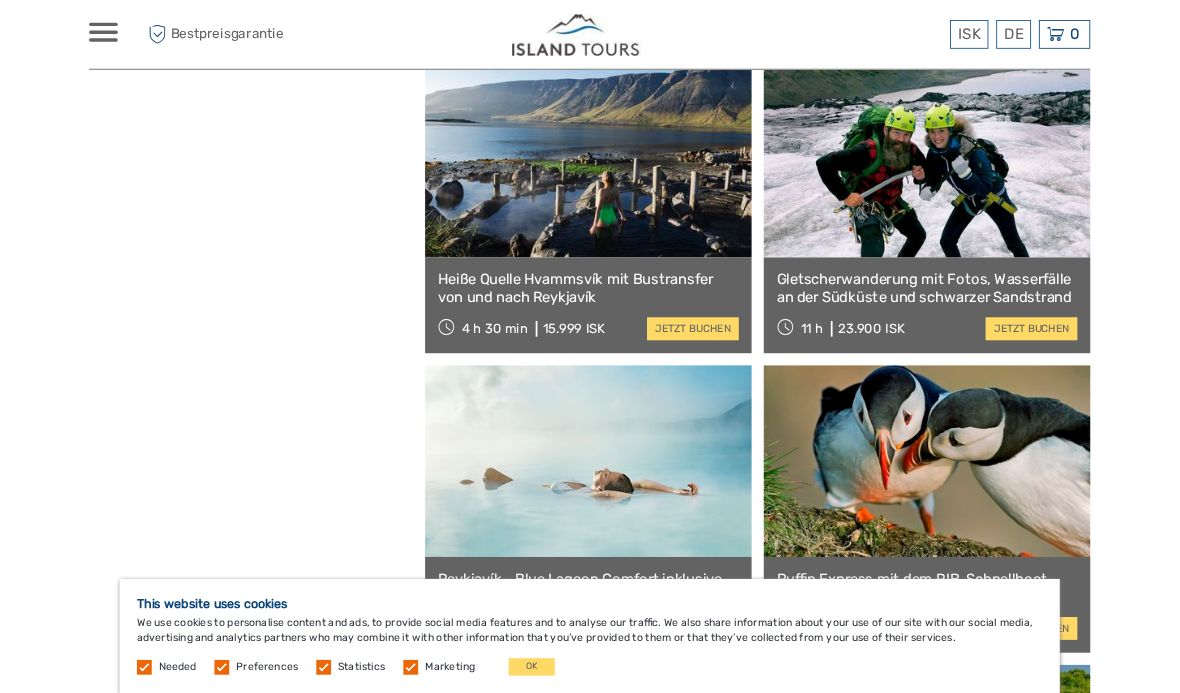 scroll, scrollTop: 2865, scrollLeft: 0, axis: vertical 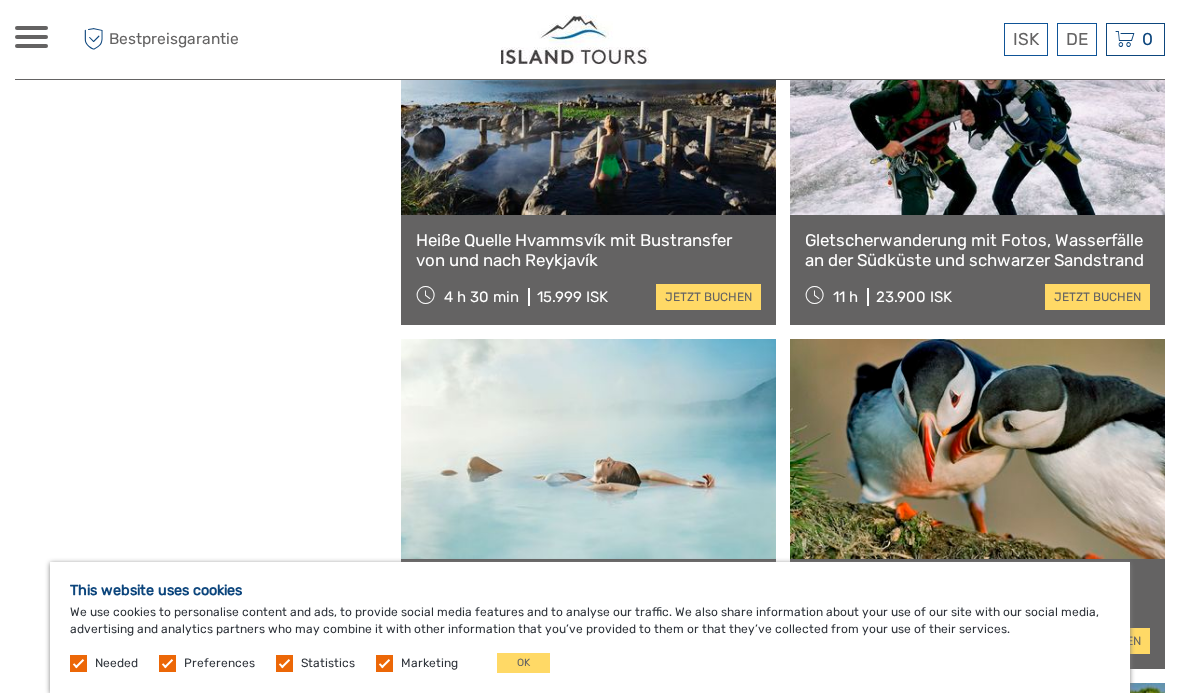 click at bounding box center [588, 105] 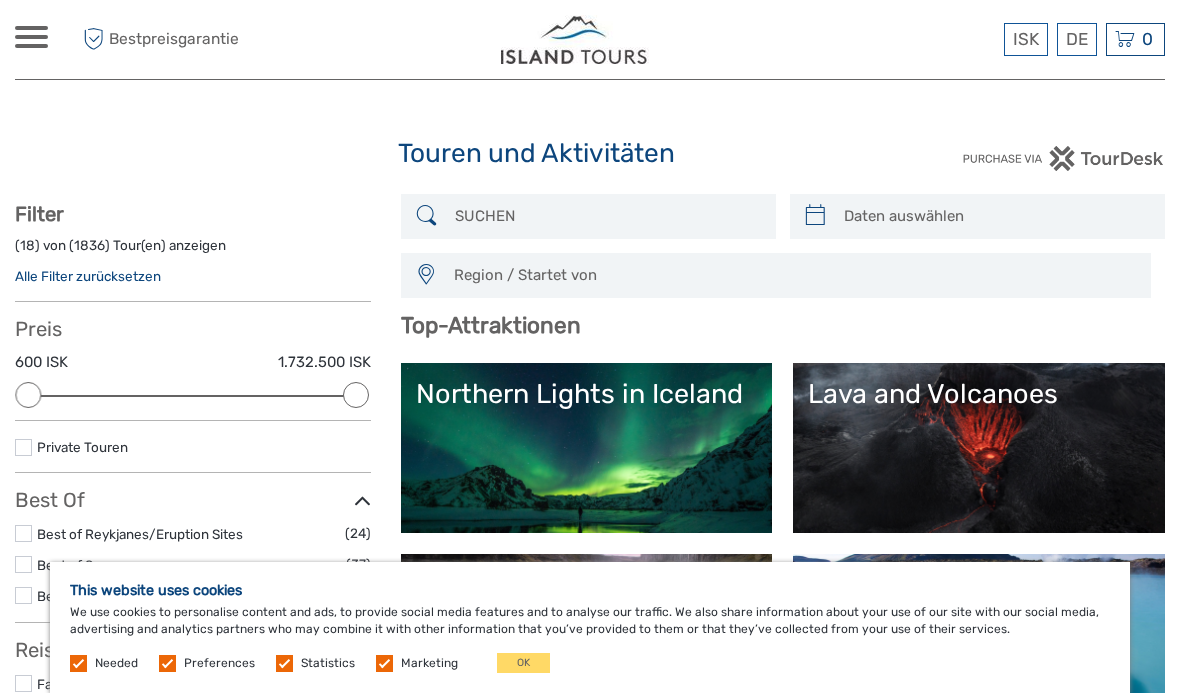 scroll, scrollTop: 2865, scrollLeft: 0, axis: vertical 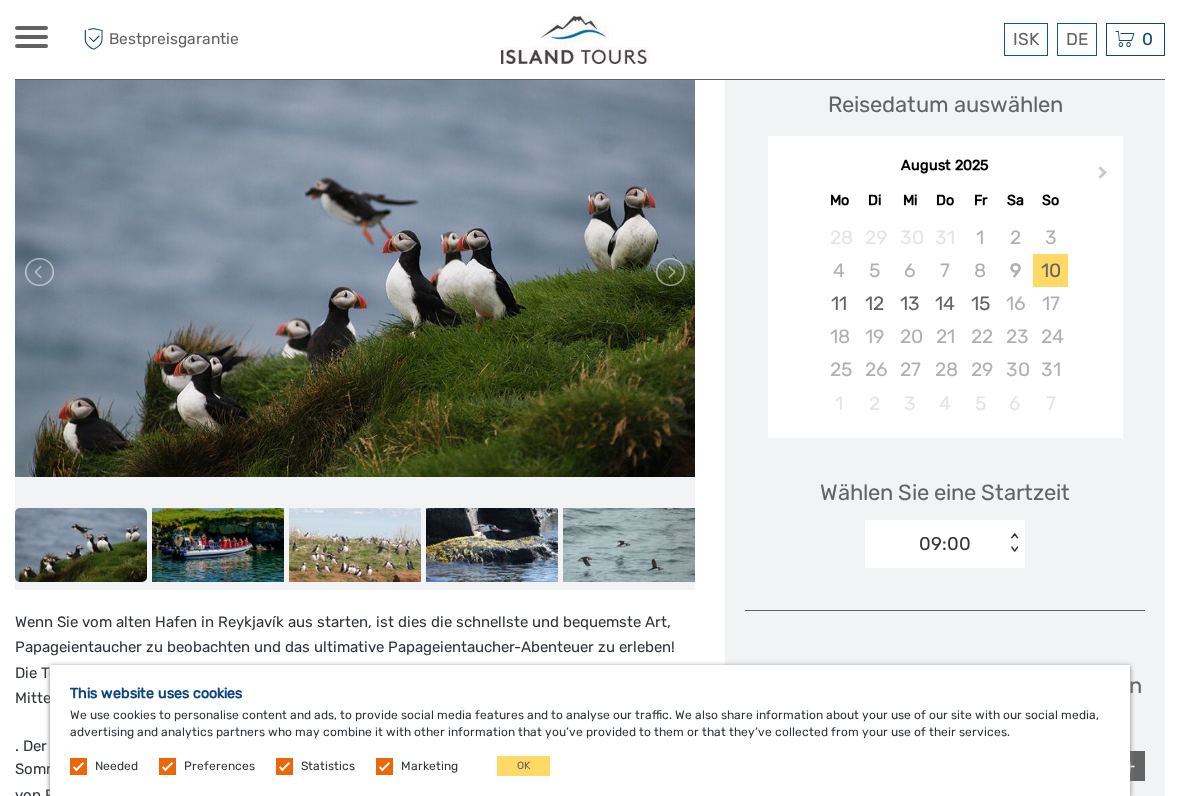 click at bounding box center (218, 545) 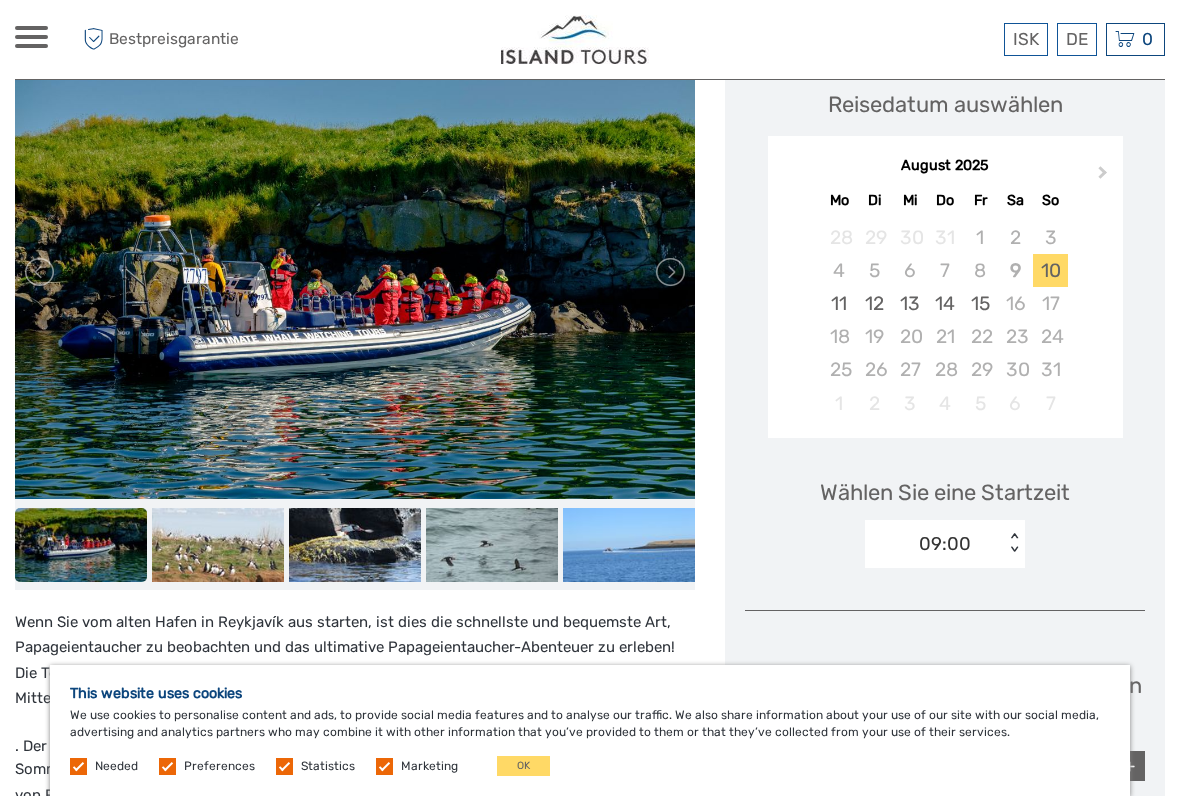 click at bounding box center [355, 545] 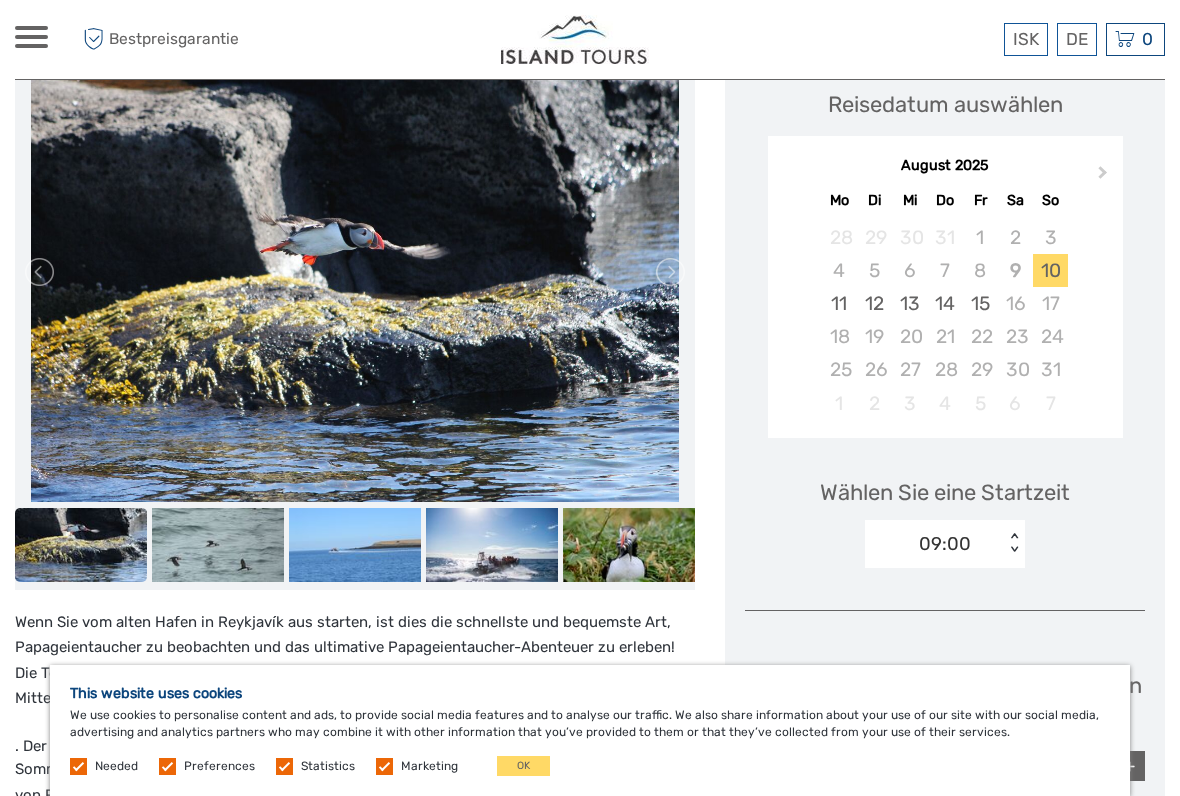click at bounding box center [492, 545] 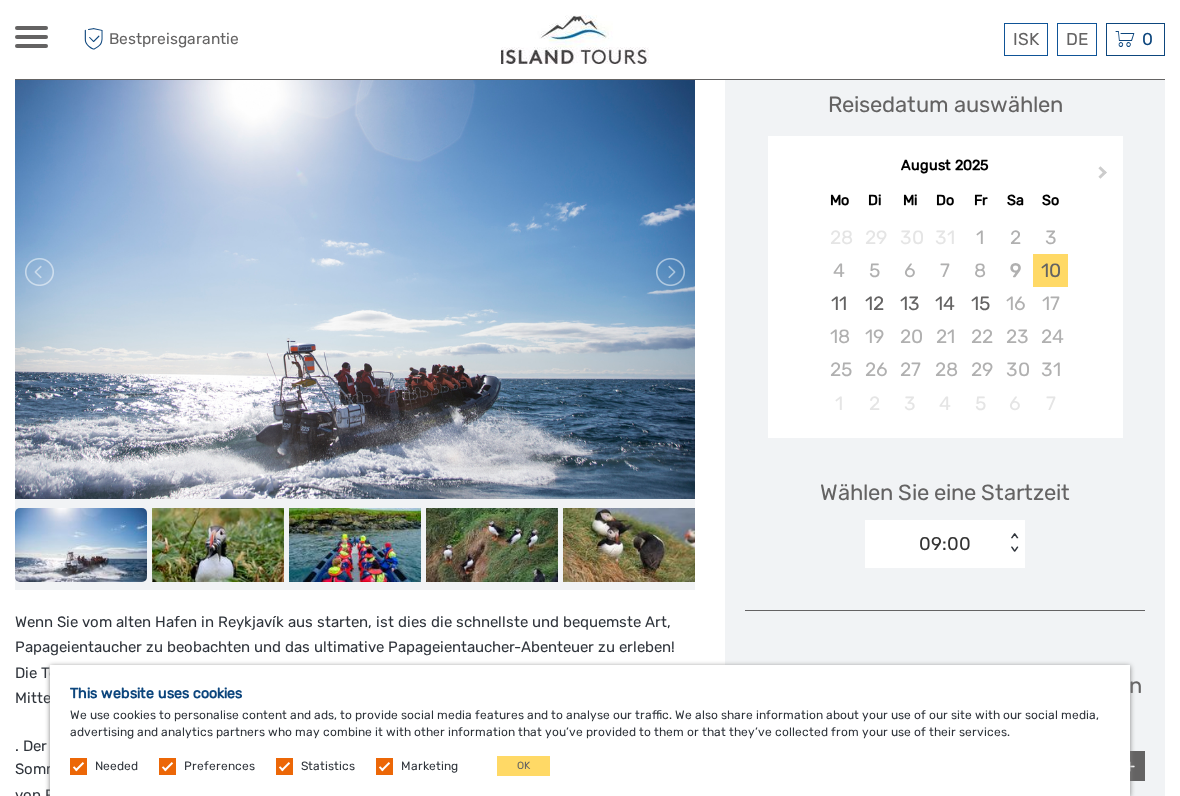 click at bounding box center (492, 545) 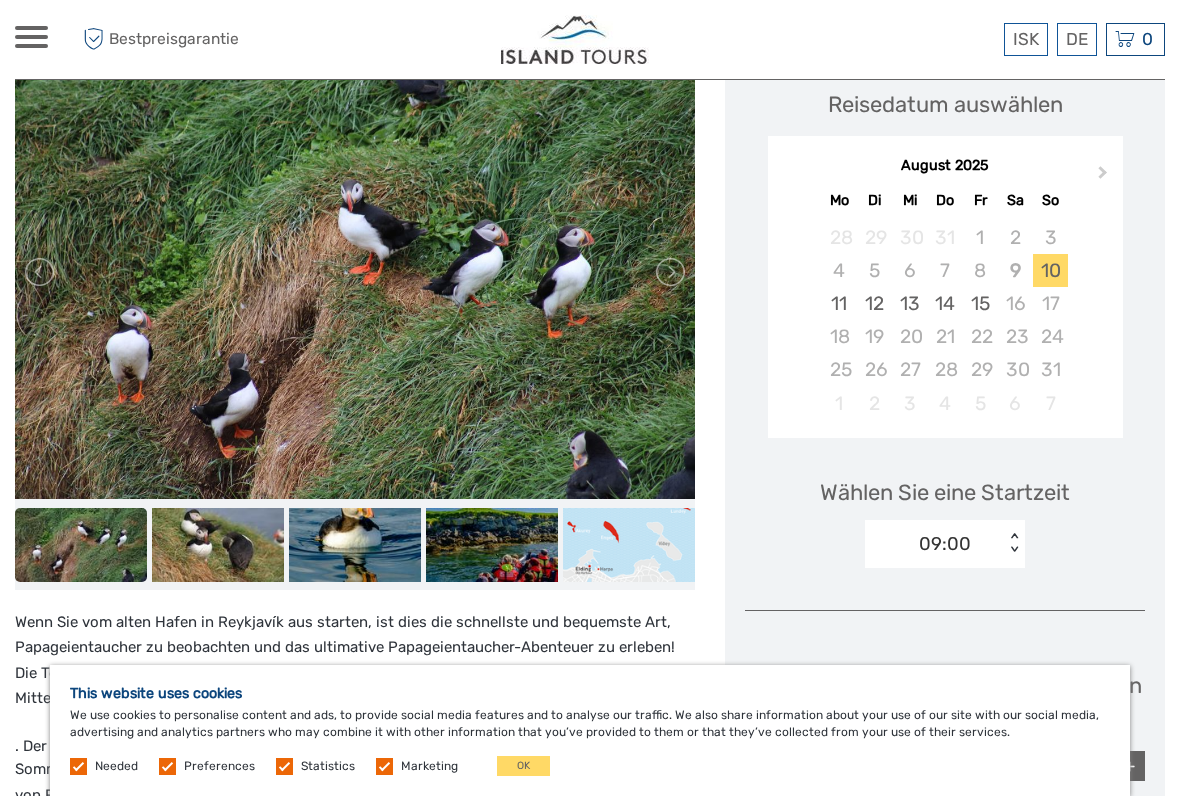 click at bounding box center [492, 545] 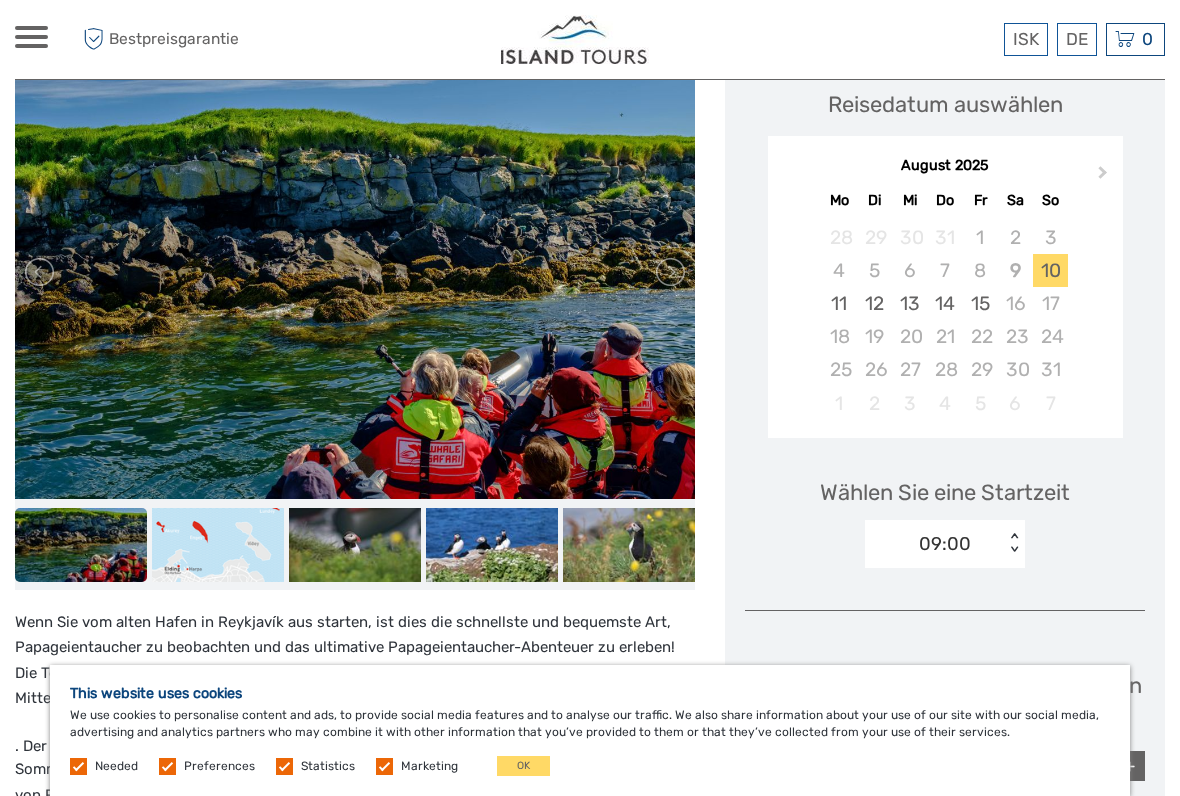 click at bounding box center [492, 545] 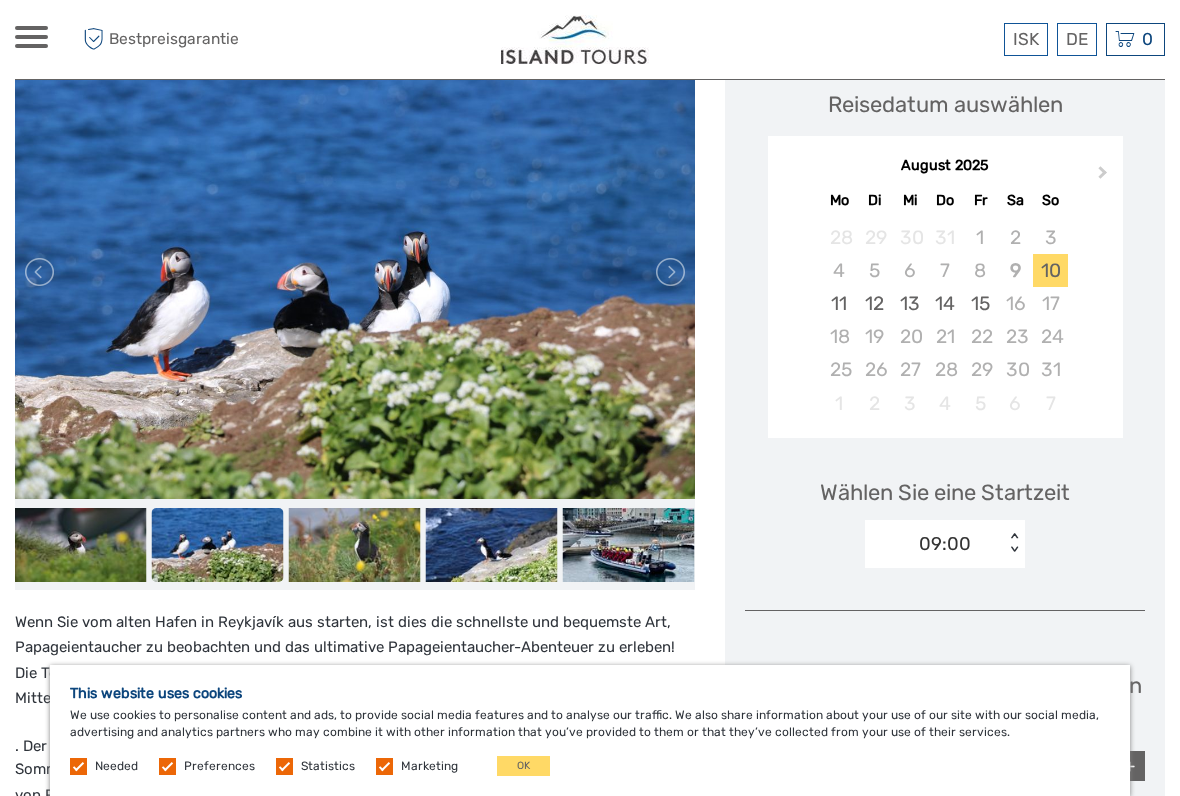 click at bounding box center [629, 545] 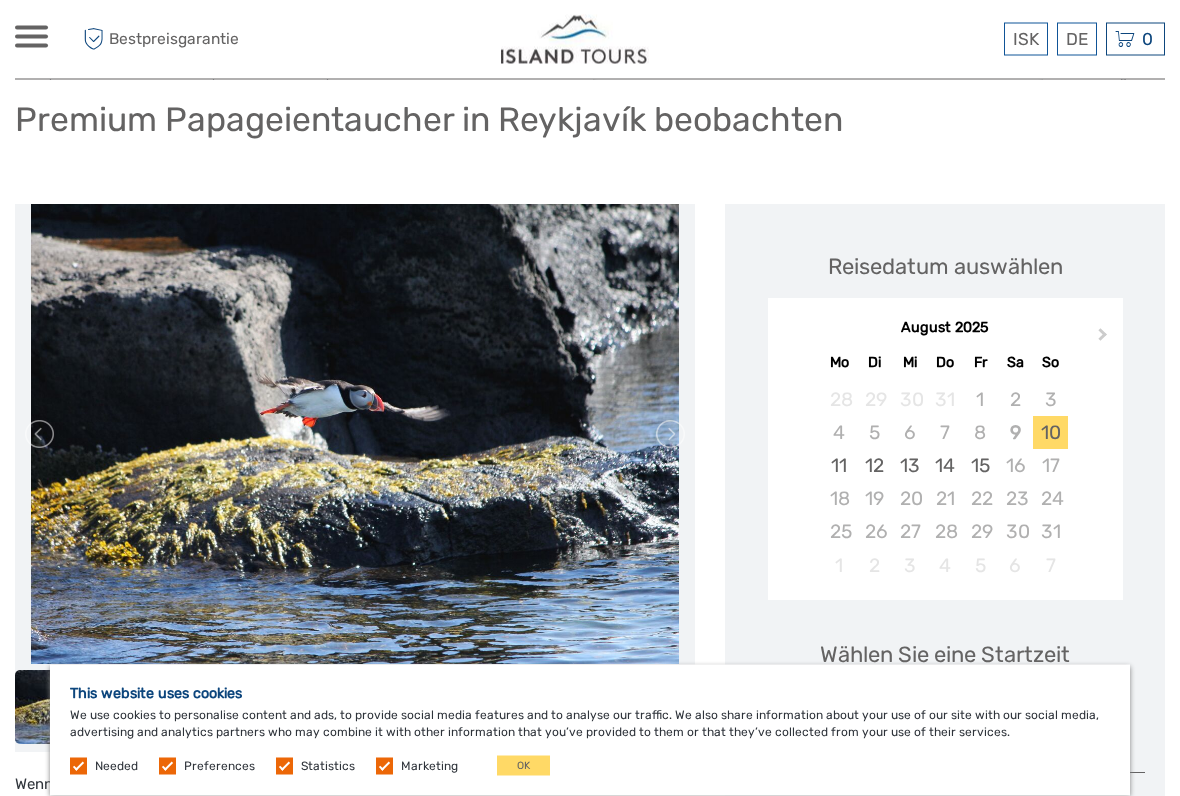 scroll, scrollTop: 116, scrollLeft: 0, axis: vertical 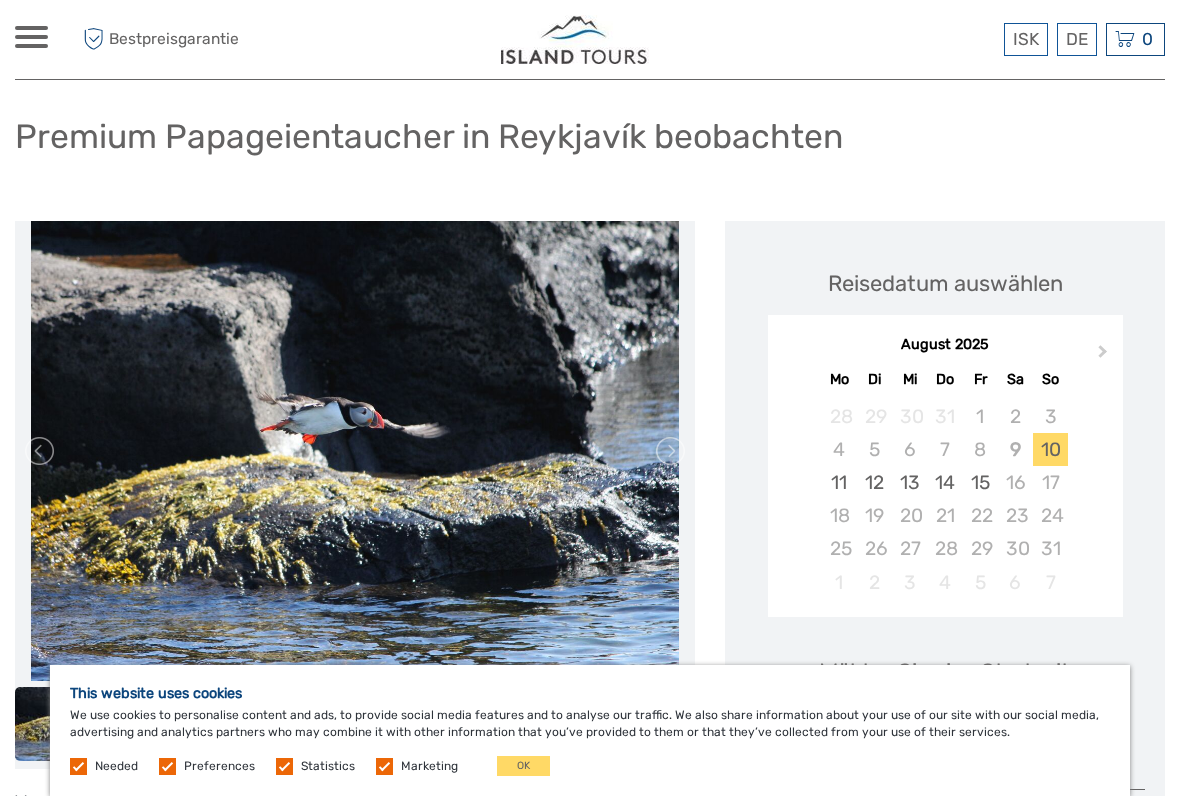 click on "Next Month" at bounding box center [1105, 356] 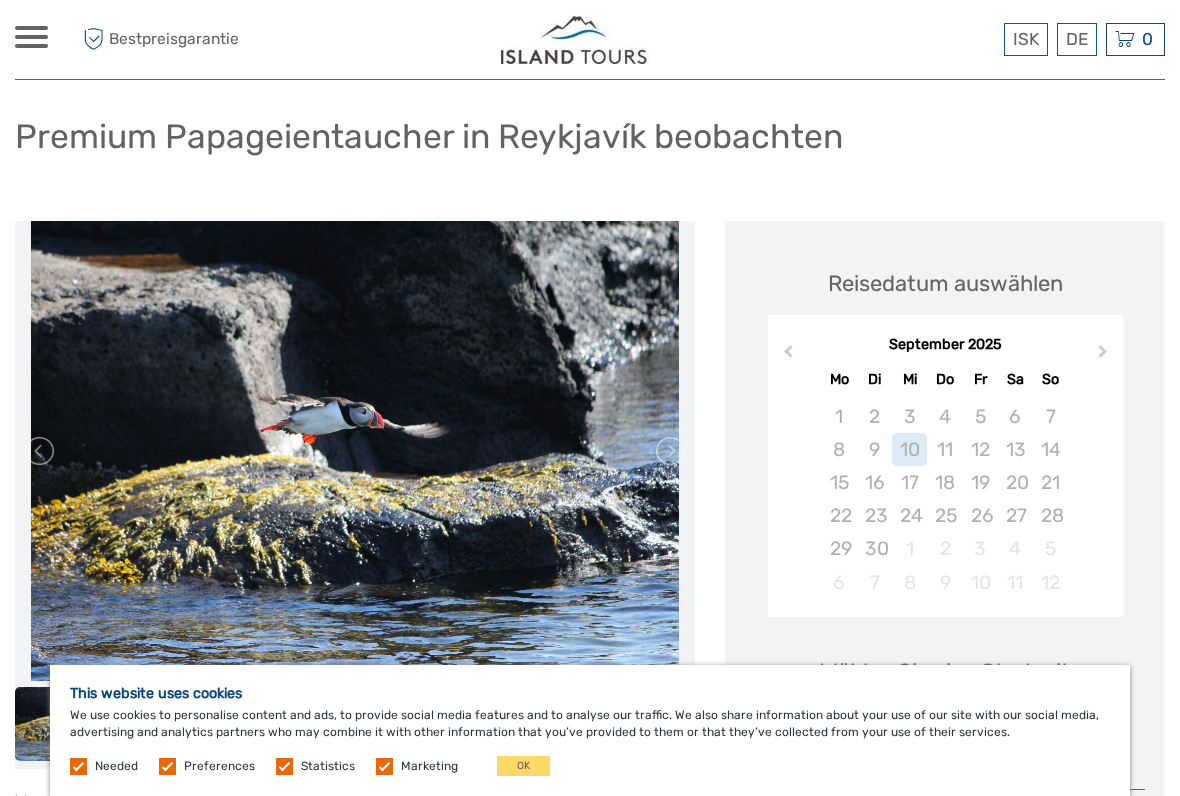 click on "Next Month" at bounding box center [1103, 355] 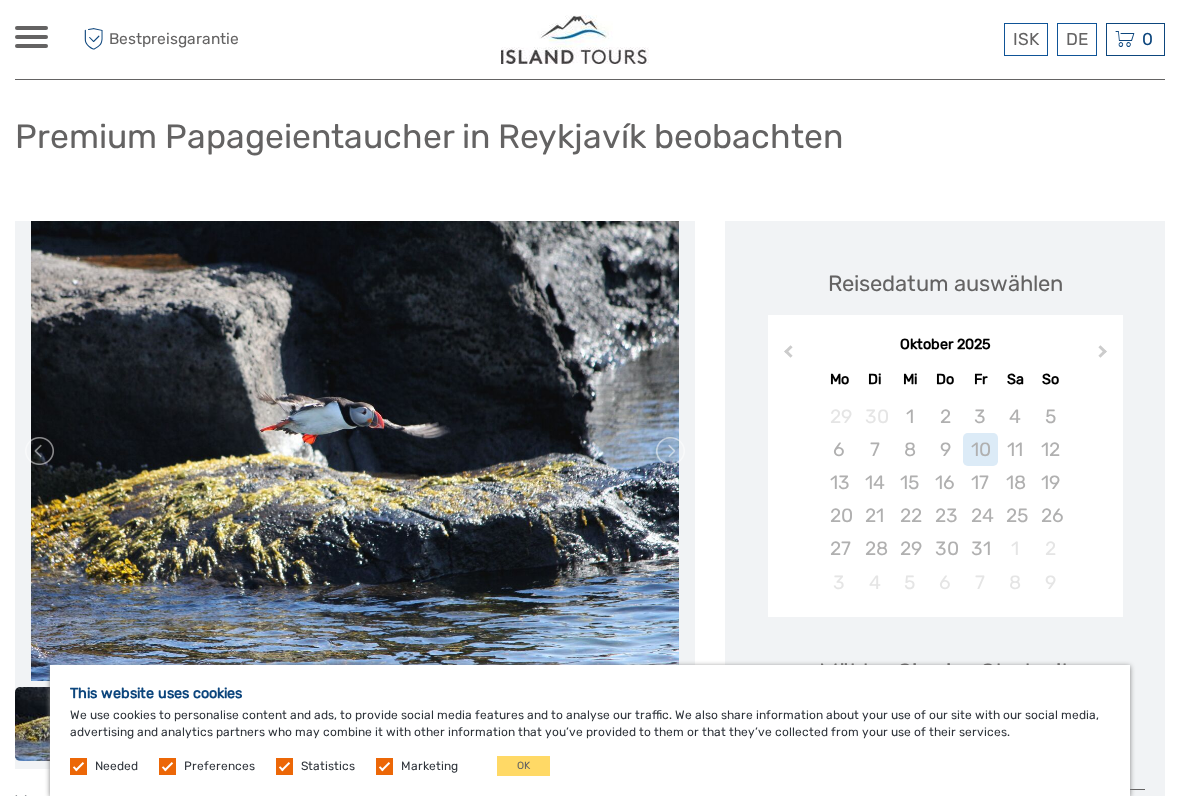 click on "Previous Month" at bounding box center [786, 356] 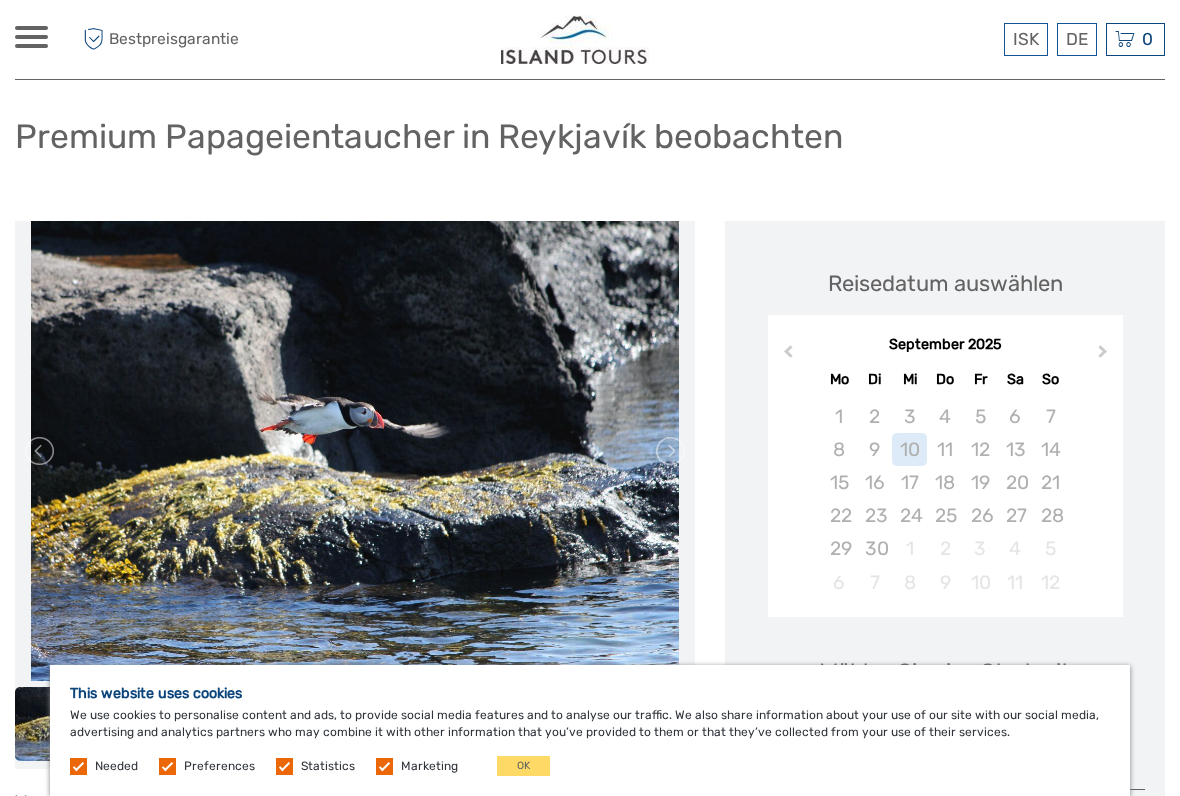 click on "Previous Month" at bounding box center (786, 356) 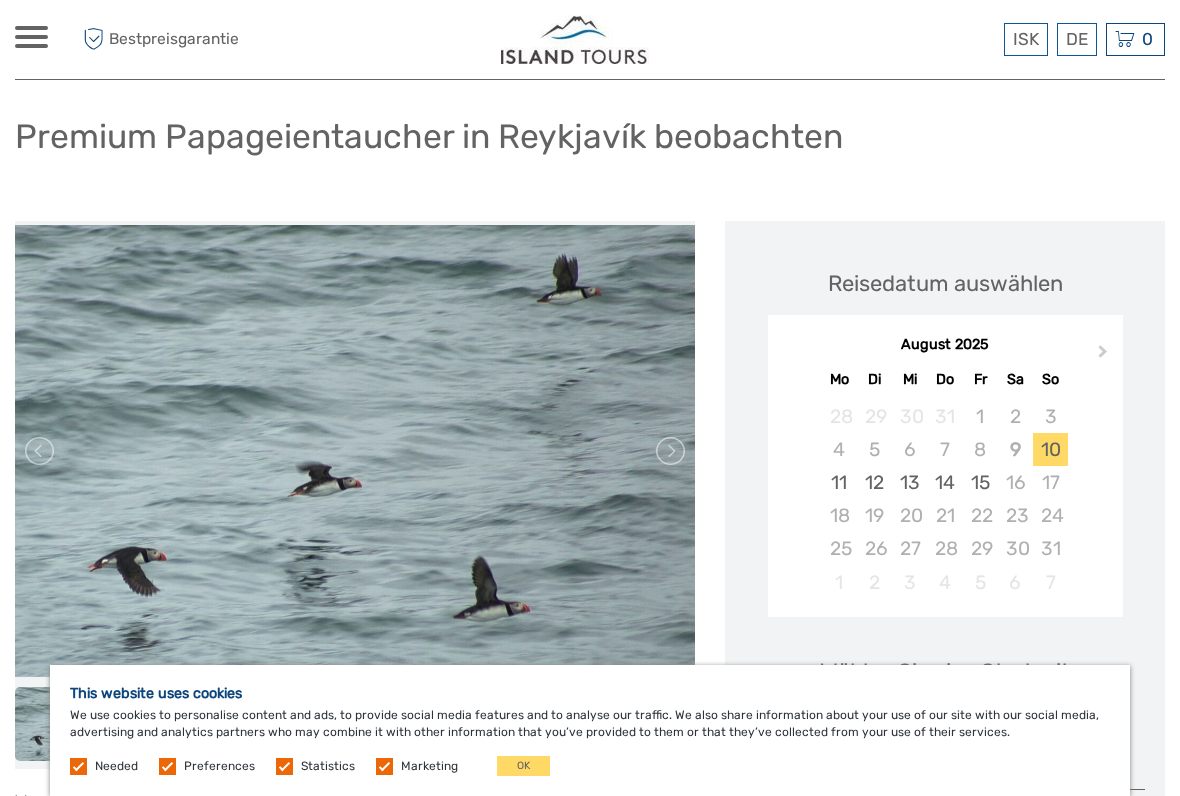 click on "August 2025 Mo Di Mi Do Fr Sa So" at bounding box center (945, 360) 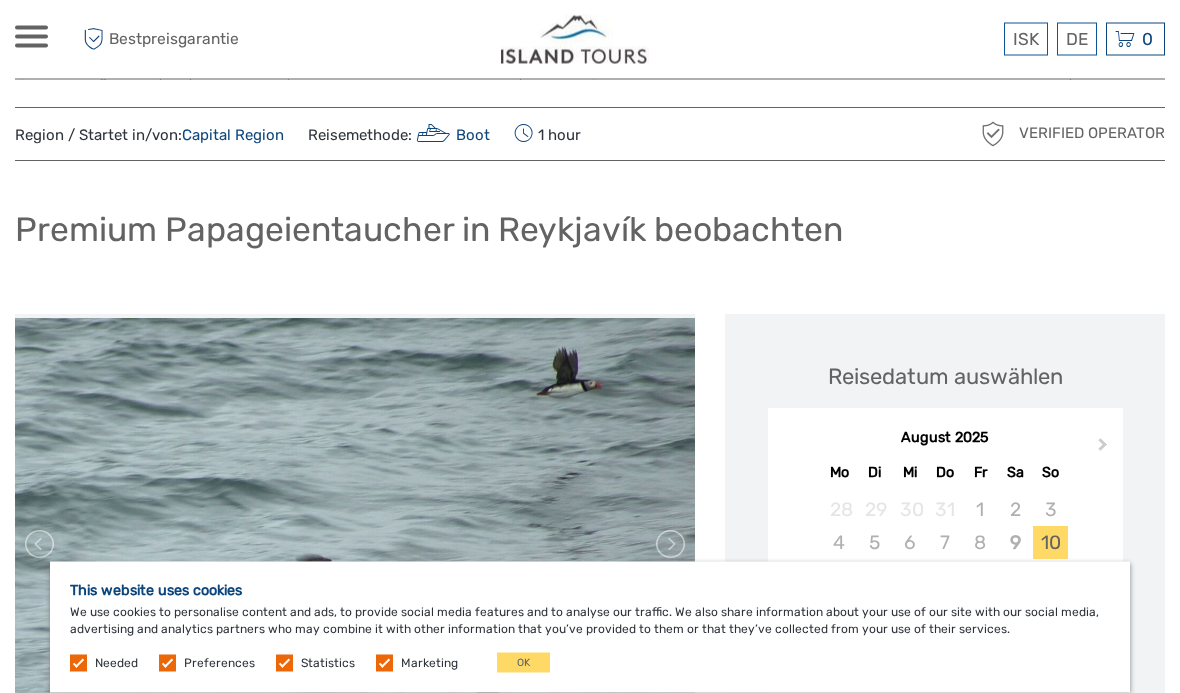 scroll, scrollTop: 0, scrollLeft: 0, axis: both 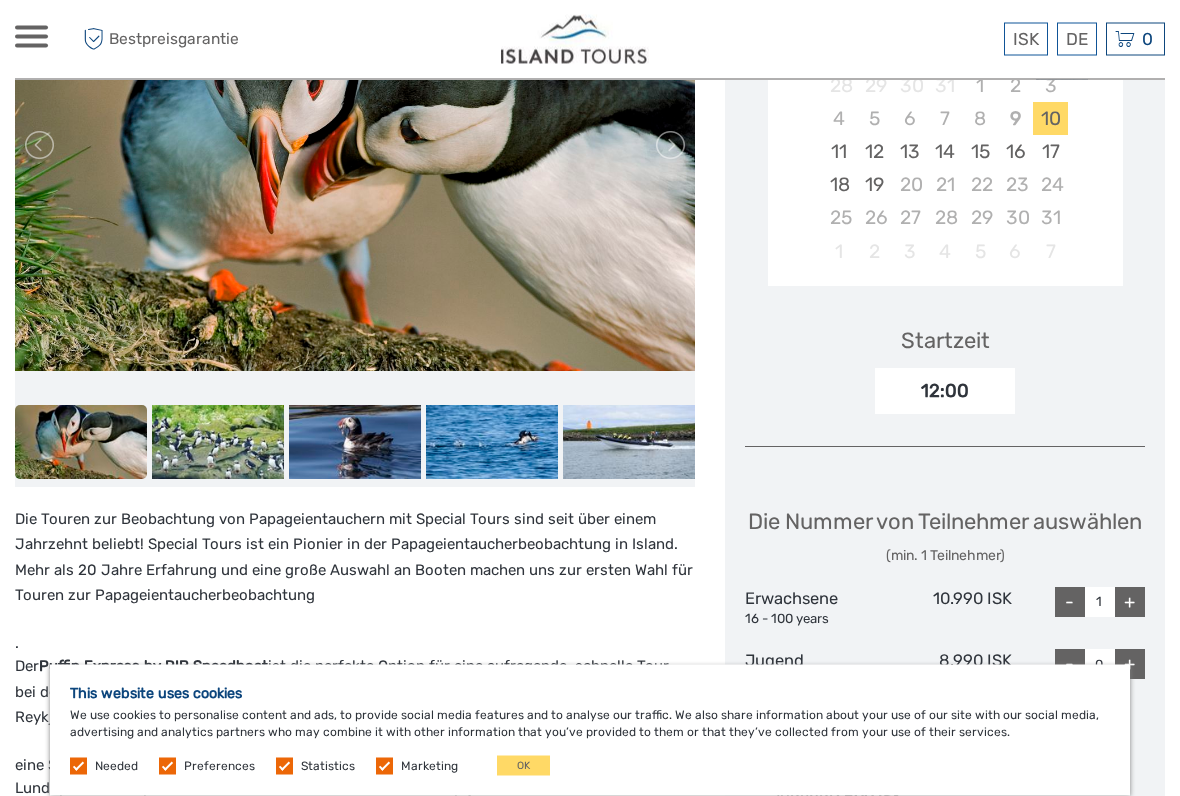 click at bounding box center [629, 443] 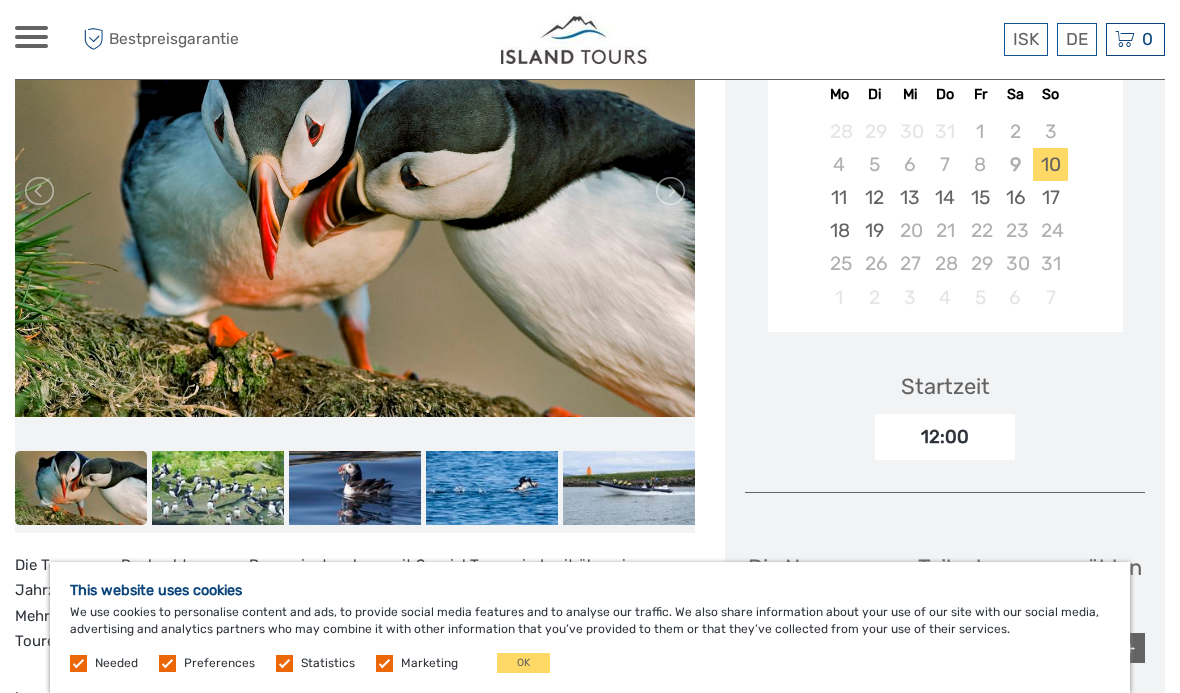 scroll, scrollTop: 0, scrollLeft: 0, axis: both 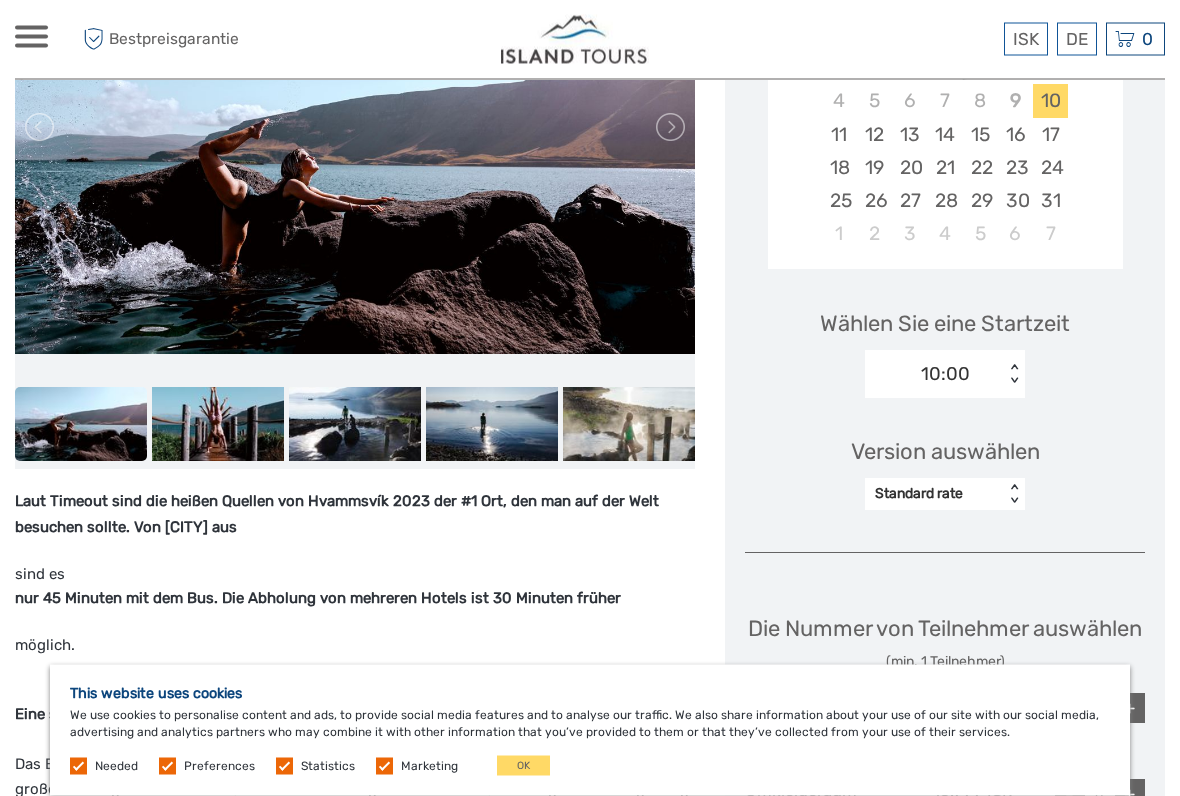 click at bounding box center (167, 766) 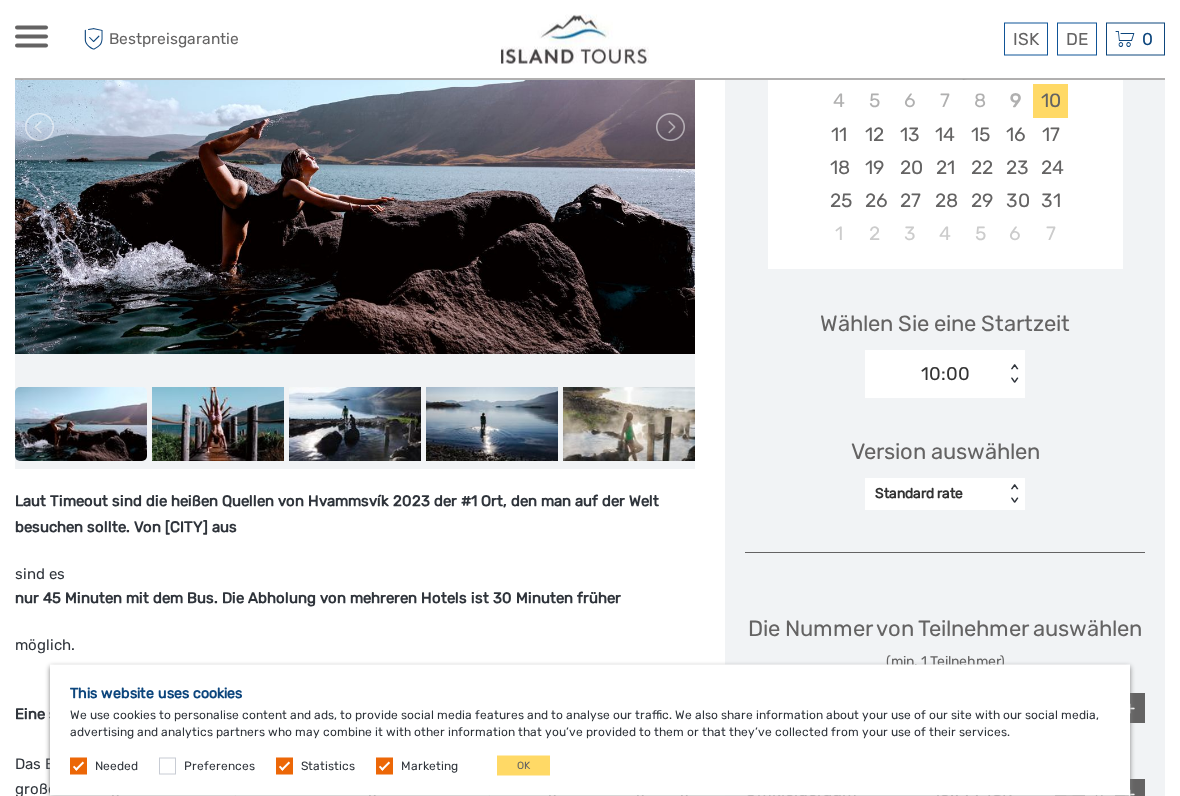 scroll, scrollTop: 488, scrollLeft: 0, axis: vertical 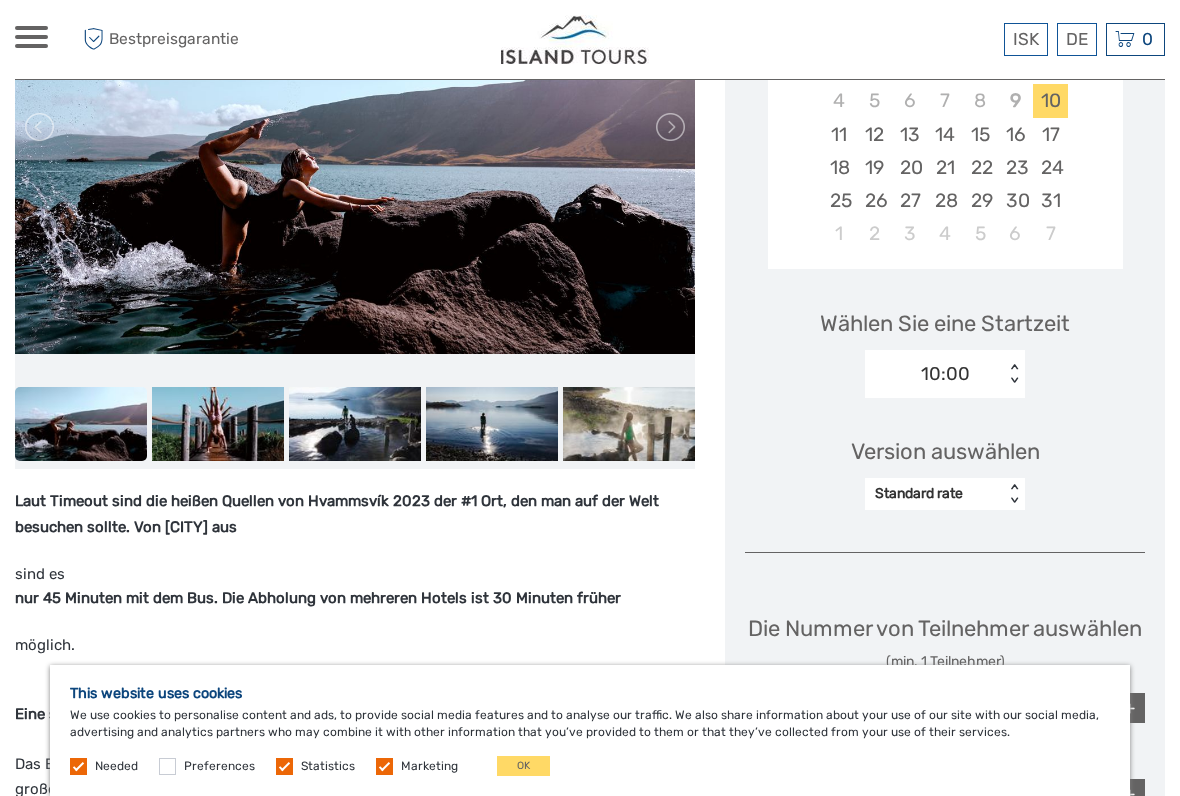 click at bounding box center [284, 766] 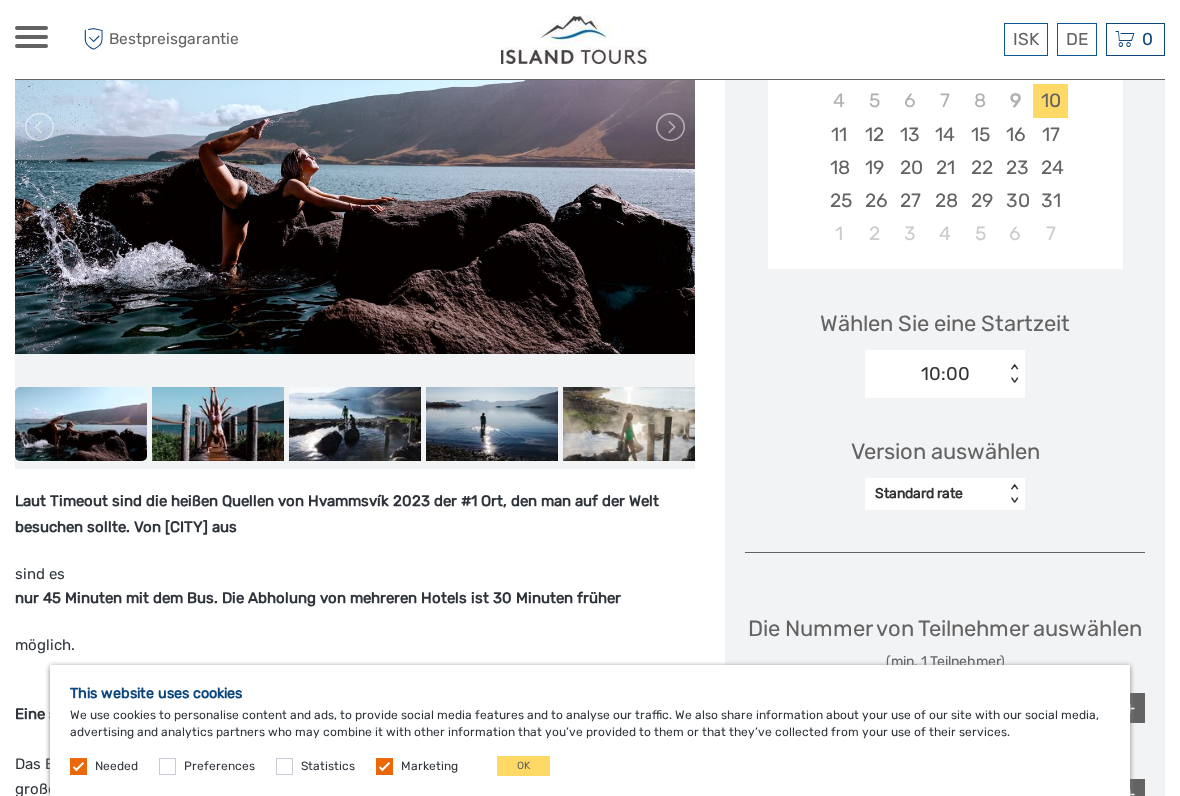 click at bounding box center (384, 766) 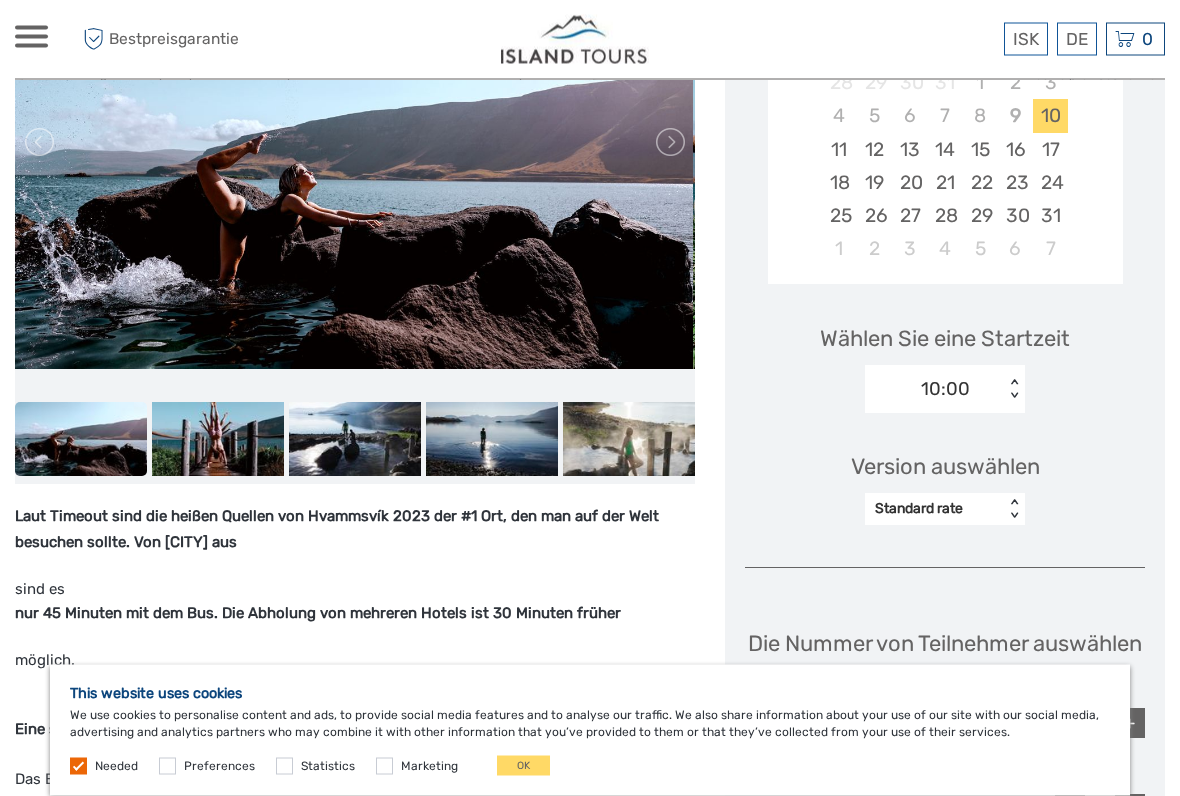 scroll, scrollTop: 496, scrollLeft: 0, axis: vertical 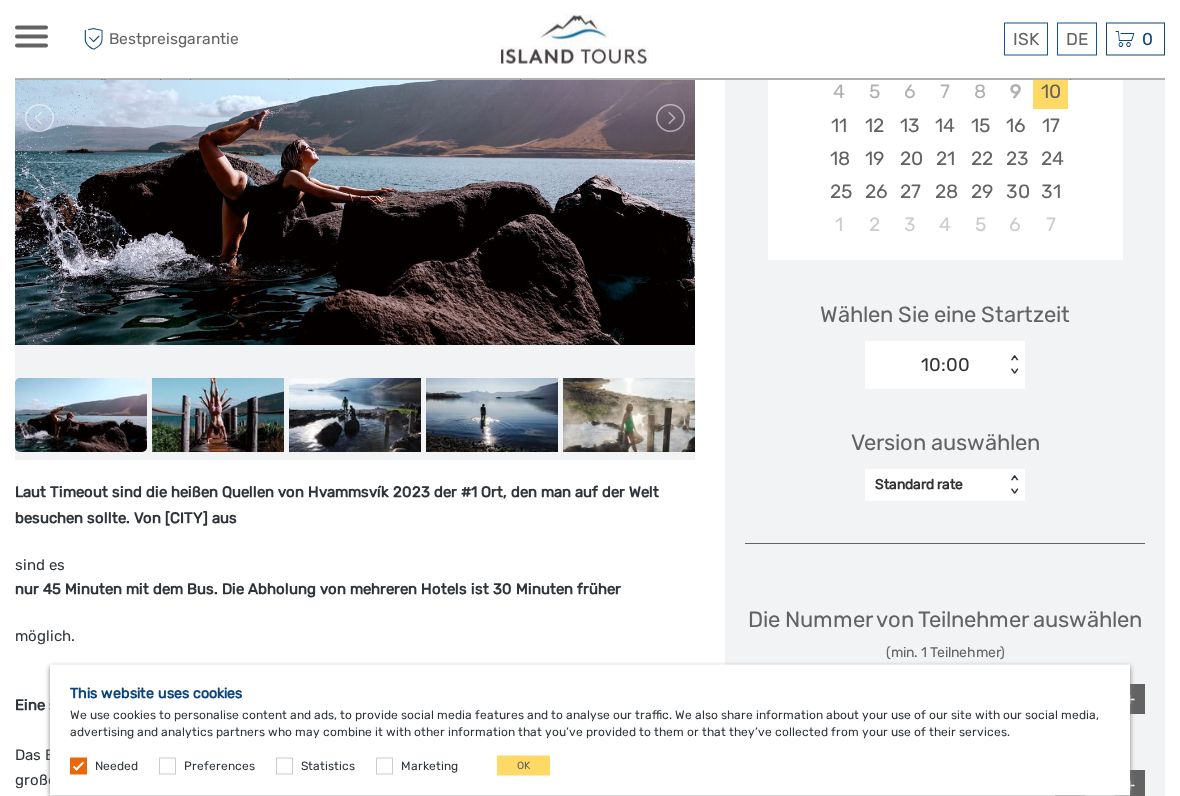 click on "OK" at bounding box center [523, 766] 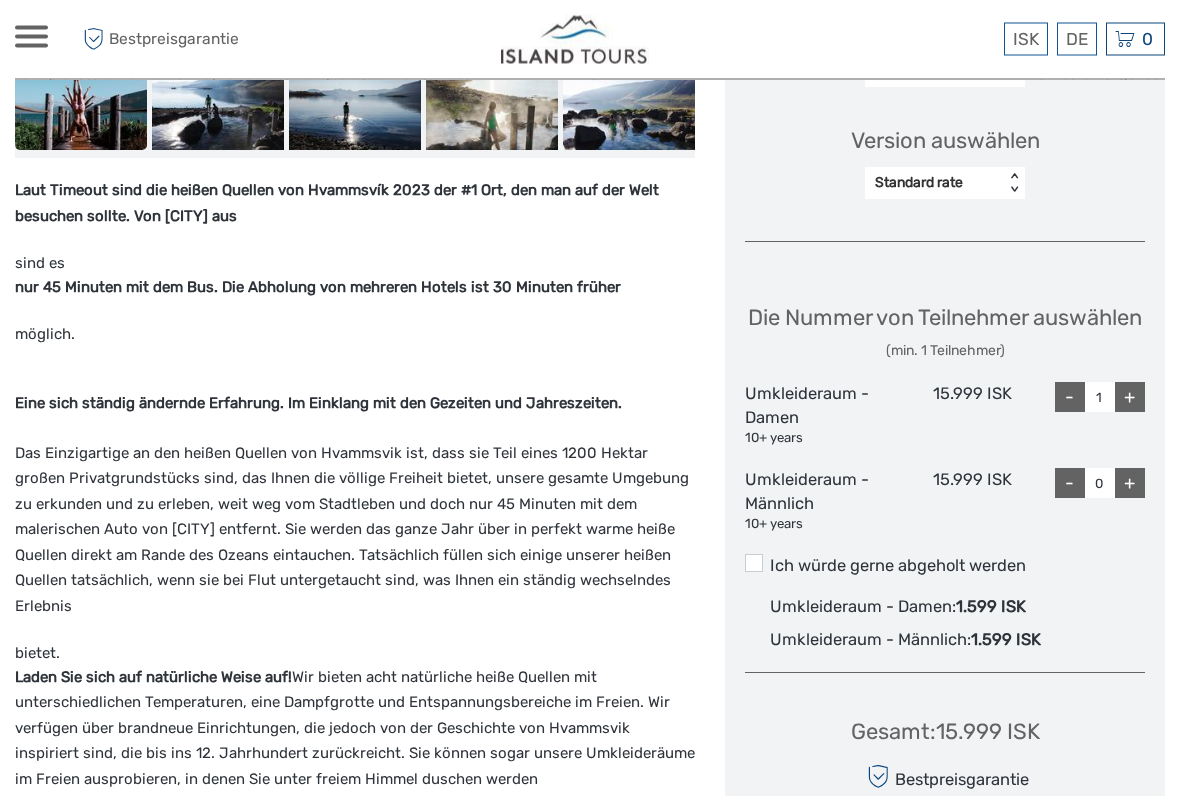 scroll, scrollTop: 799, scrollLeft: 0, axis: vertical 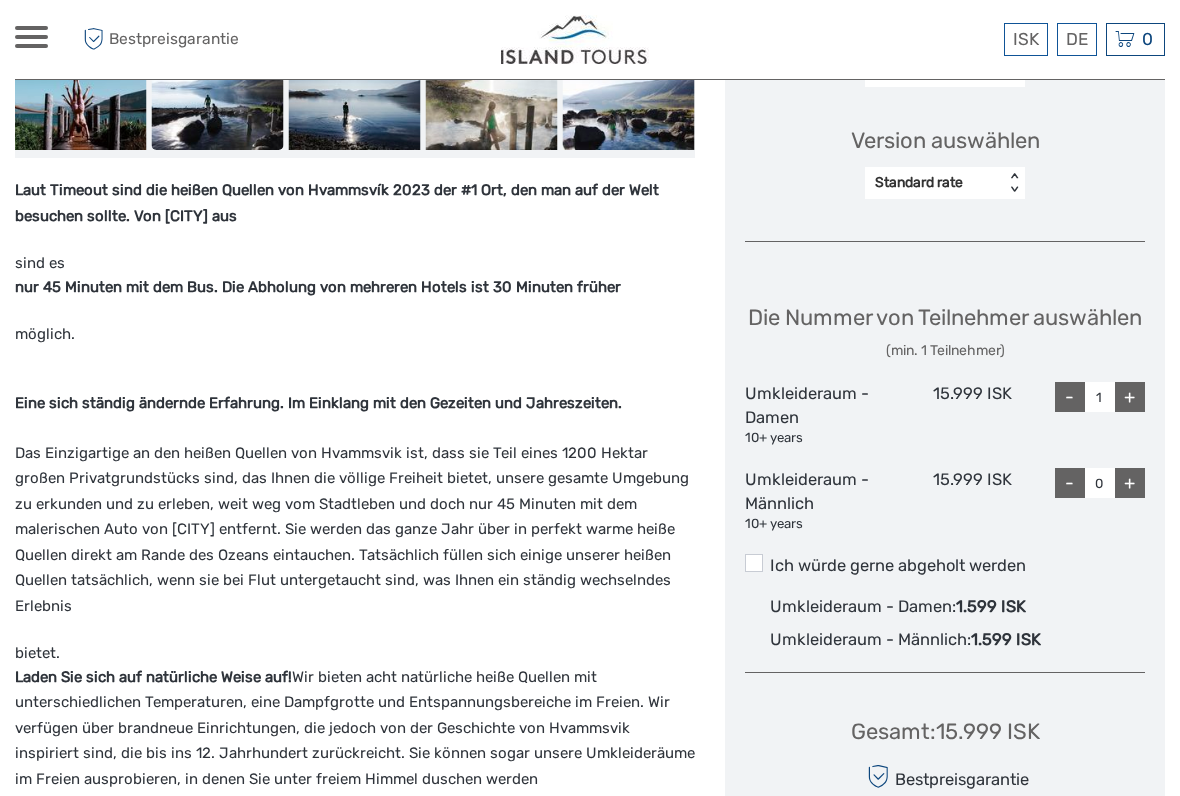 click on "€" at bounding box center (0, 0) 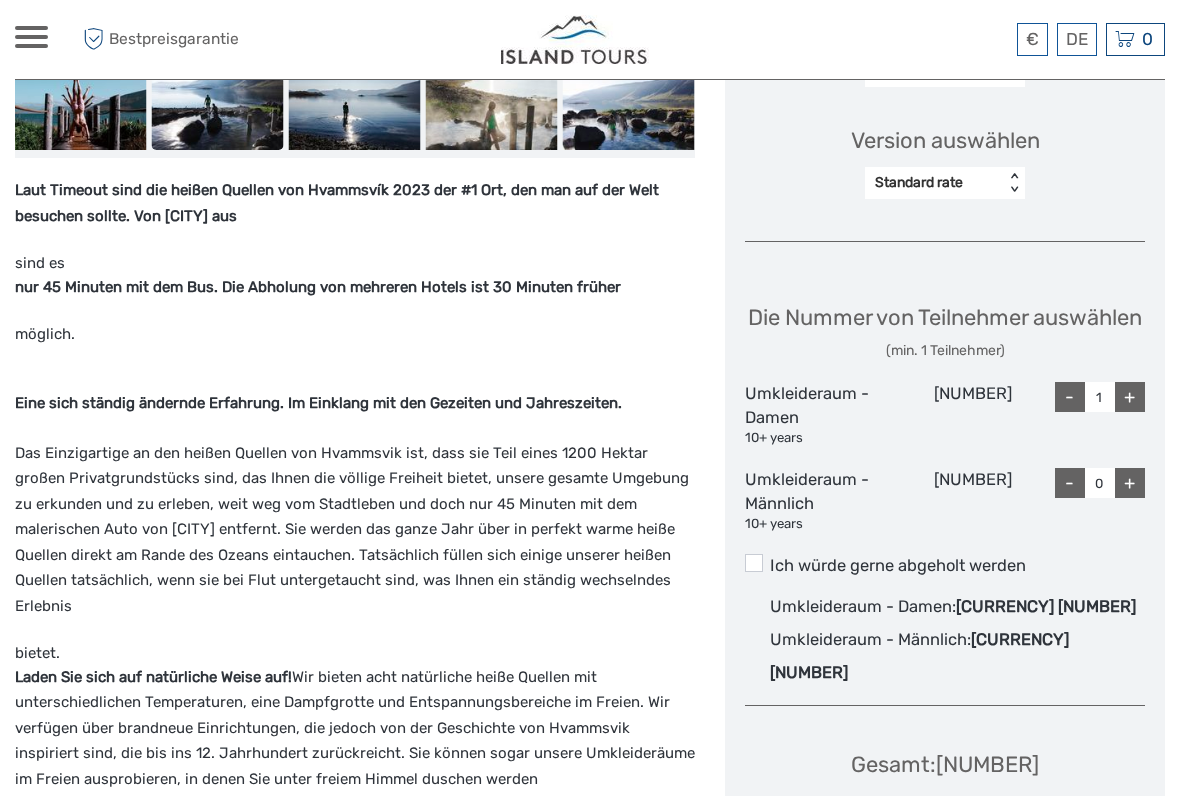click on "Umkleideraum - Männlich :  1 599,00 €" at bounding box center (957, 656) 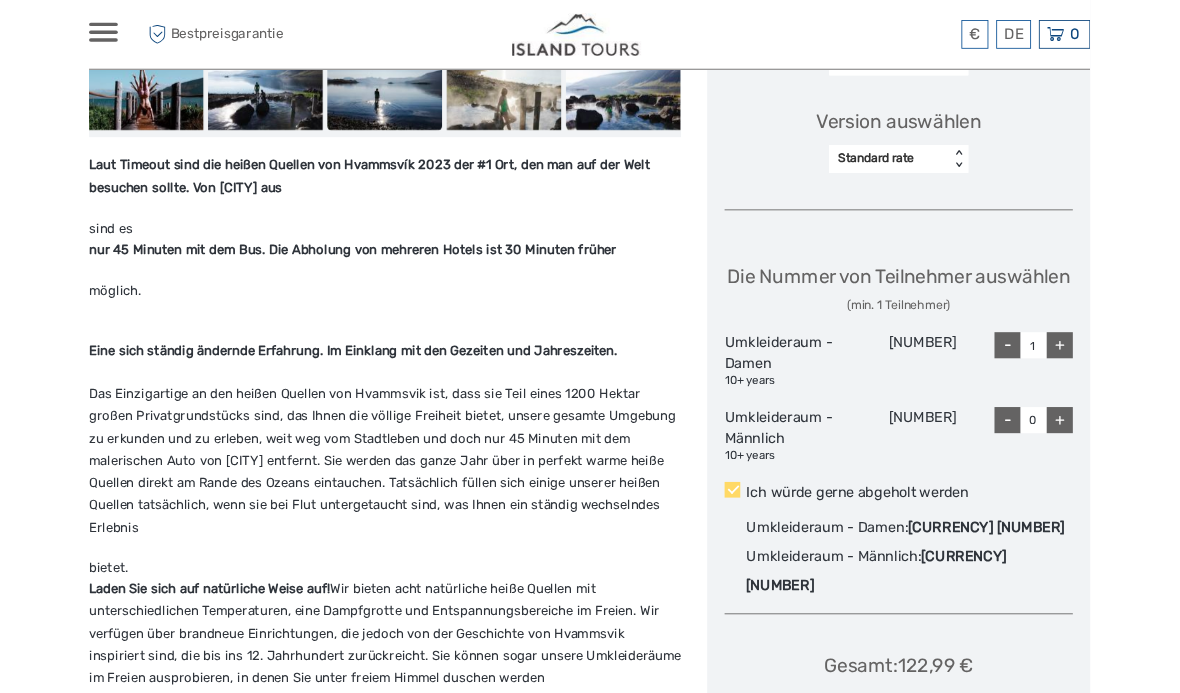scroll, scrollTop: 902, scrollLeft: 0, axis: vertical 